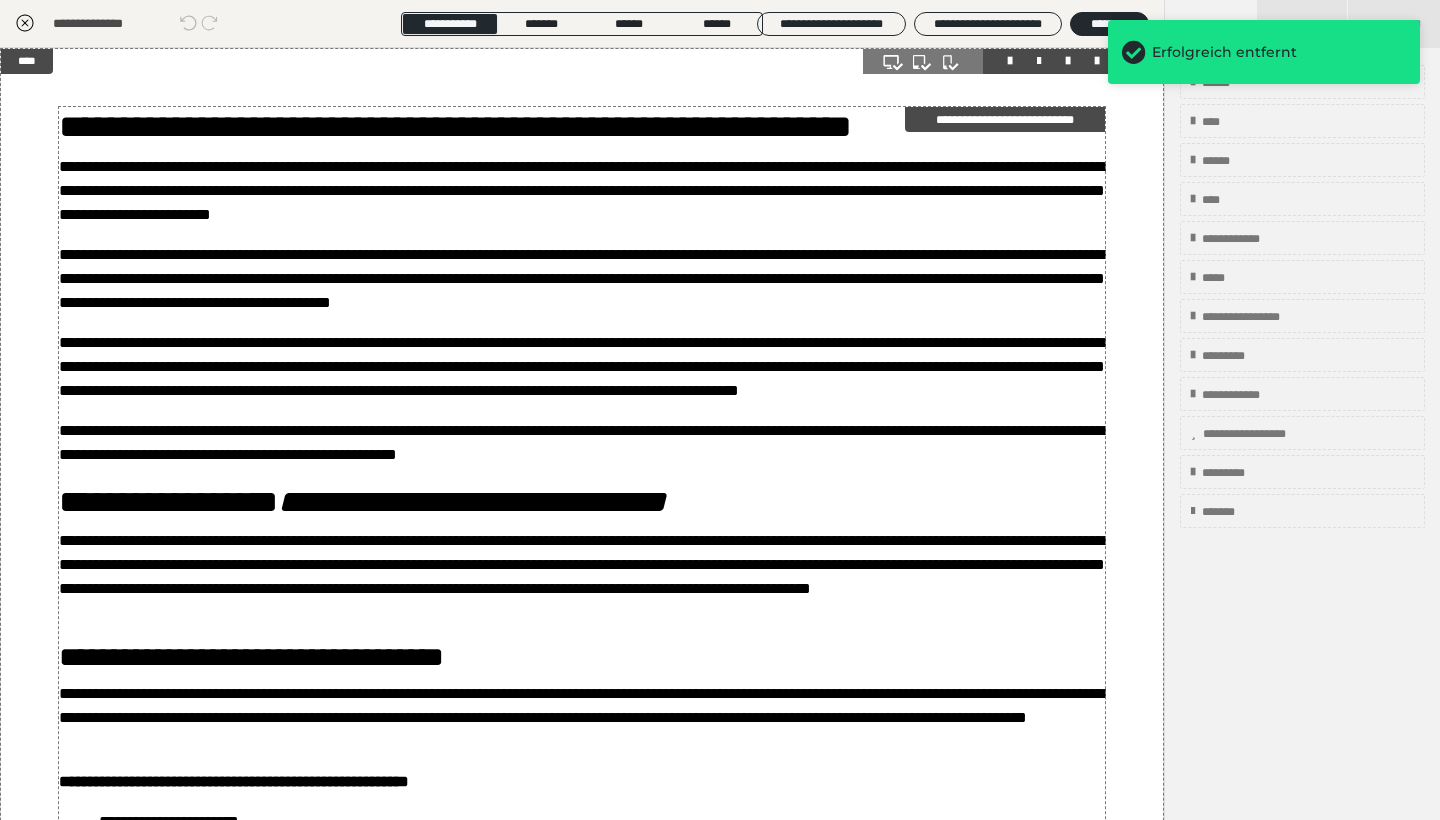scroll, scrollTop: 374, scrollLeft: 0, axis: vertical 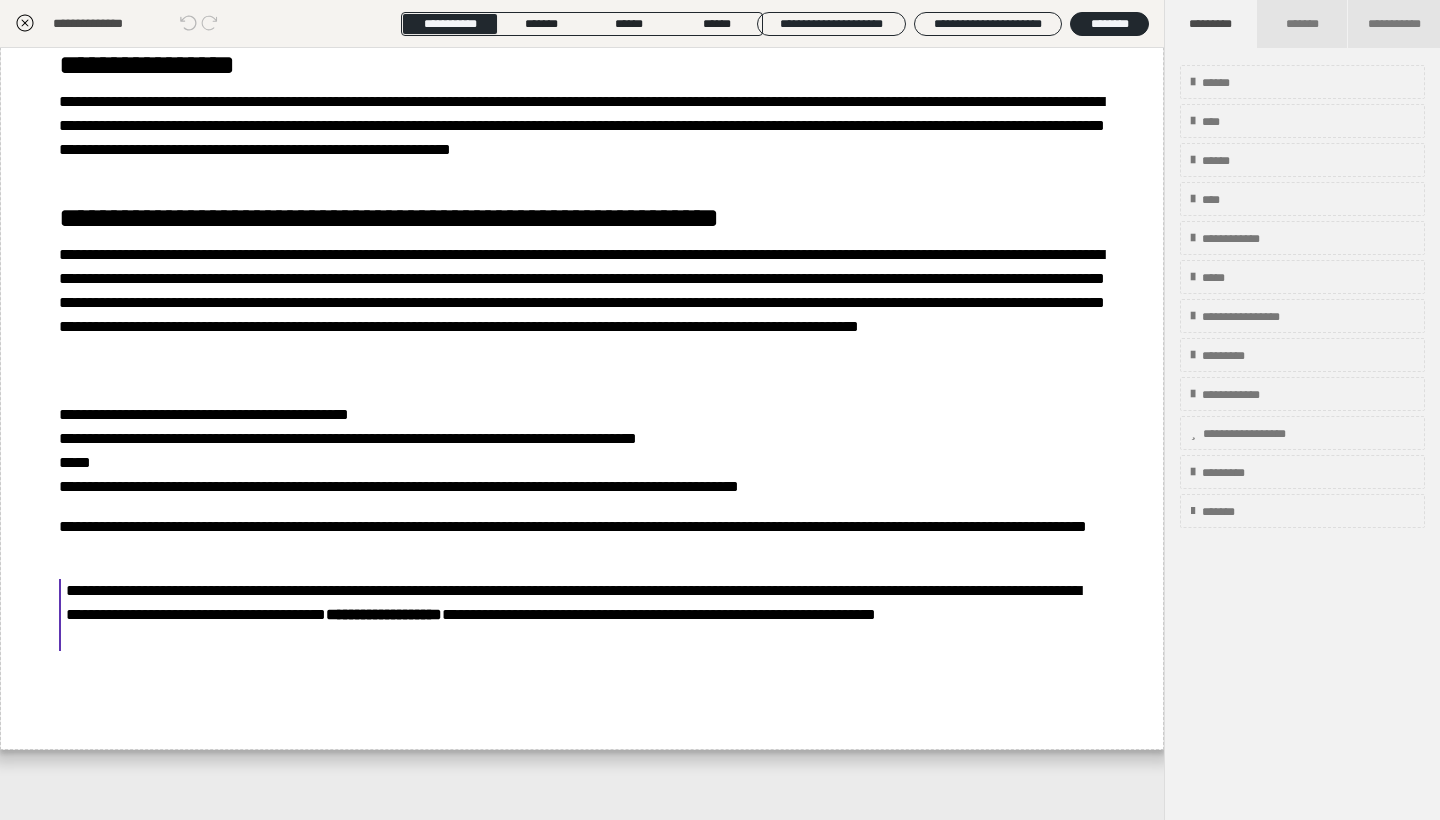 click 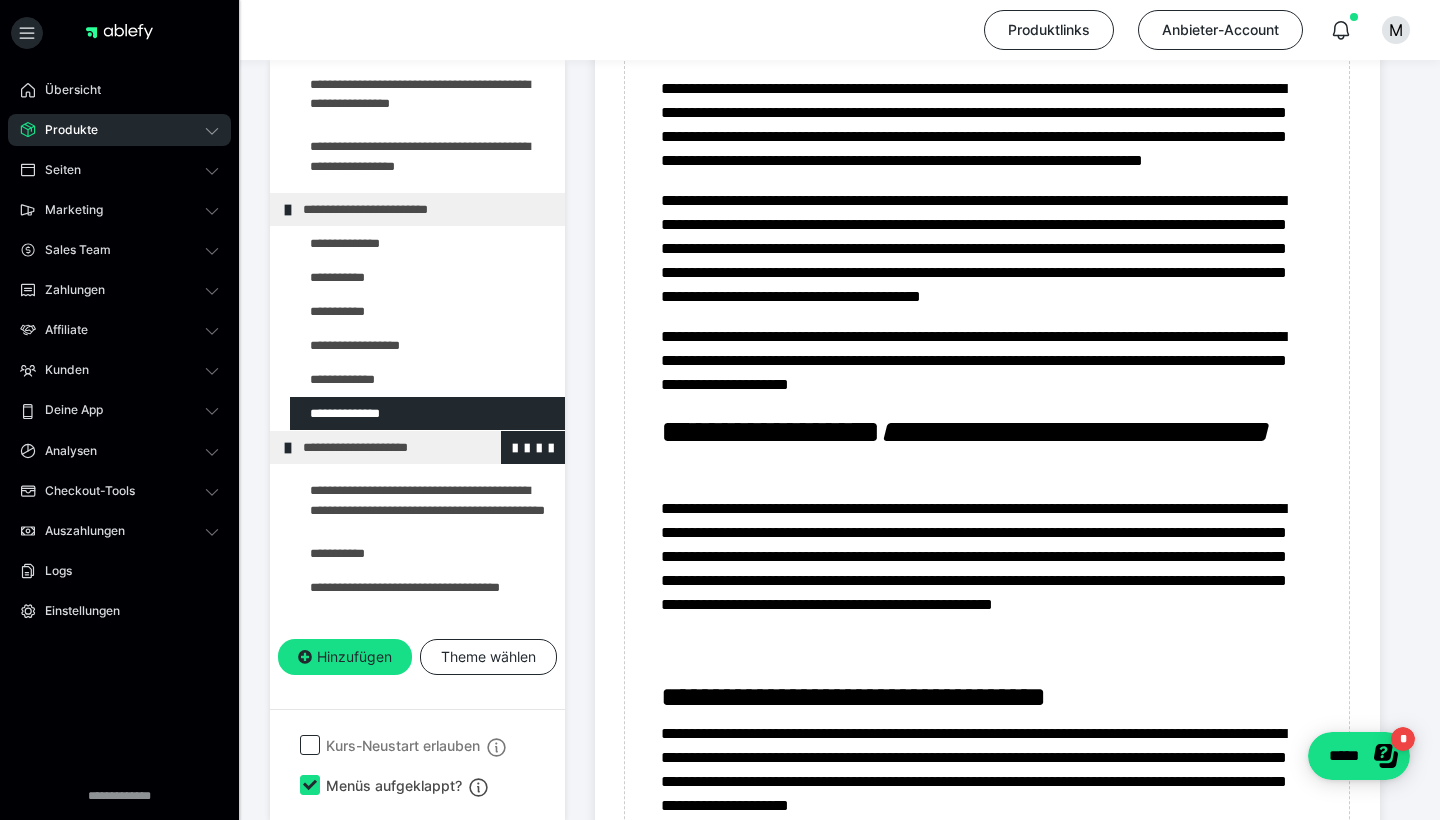 scroll, scrollTop: 873, scrollLeft: 0, axis: vertical 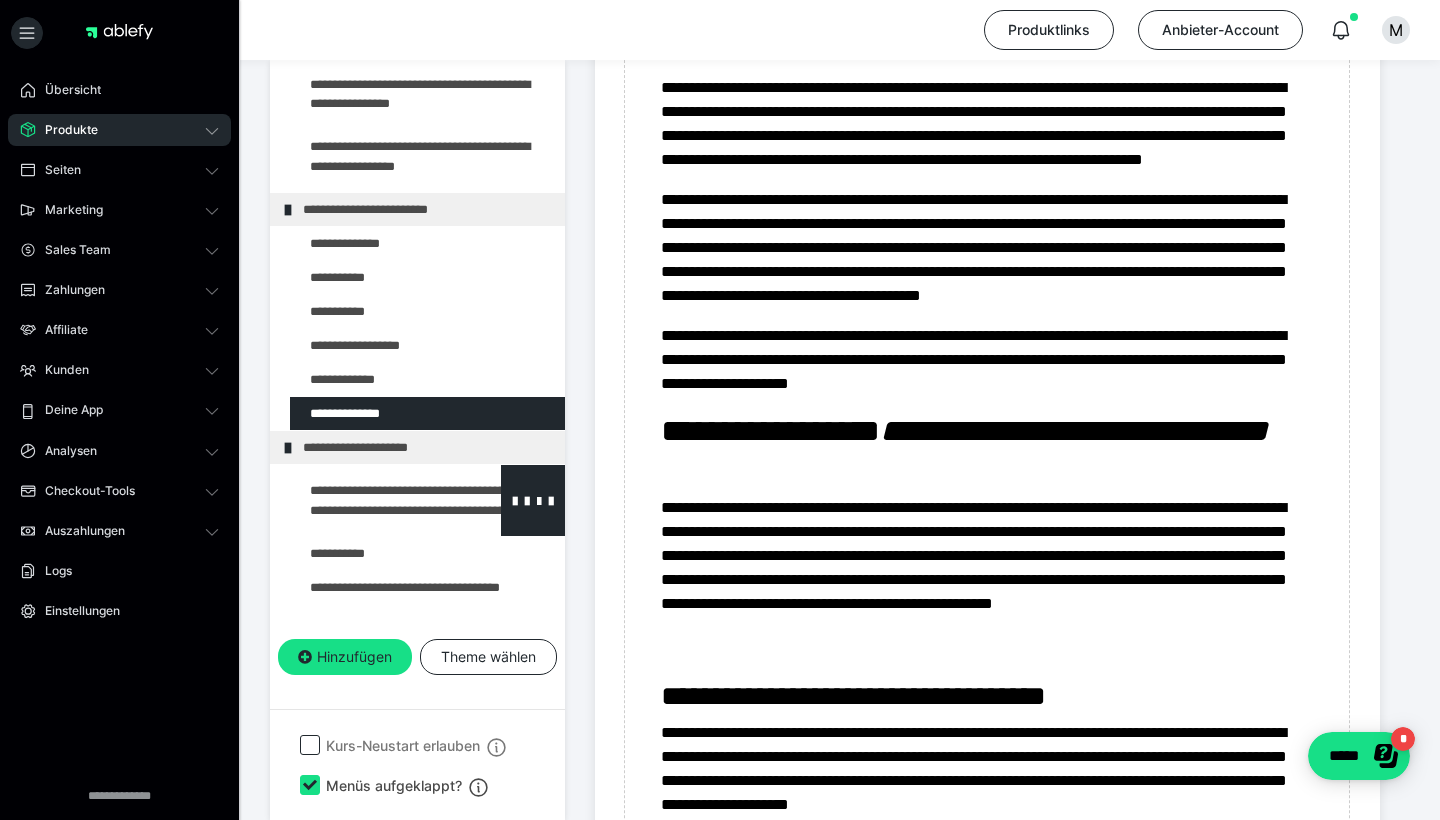 click at bounding box center (375, 500) 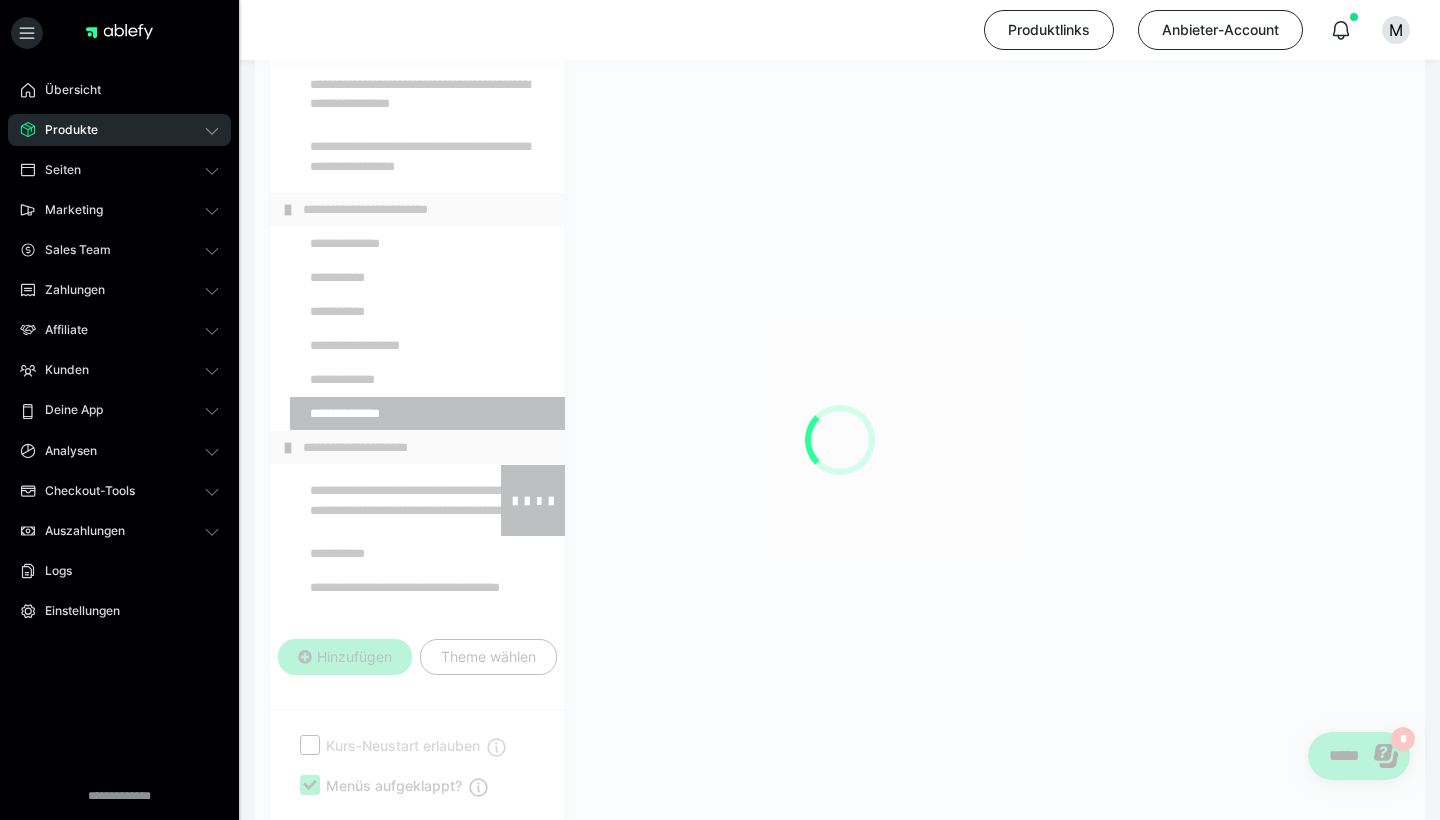 scroll, scrollTop: 374, scrollLeft: 0, axis: vertical 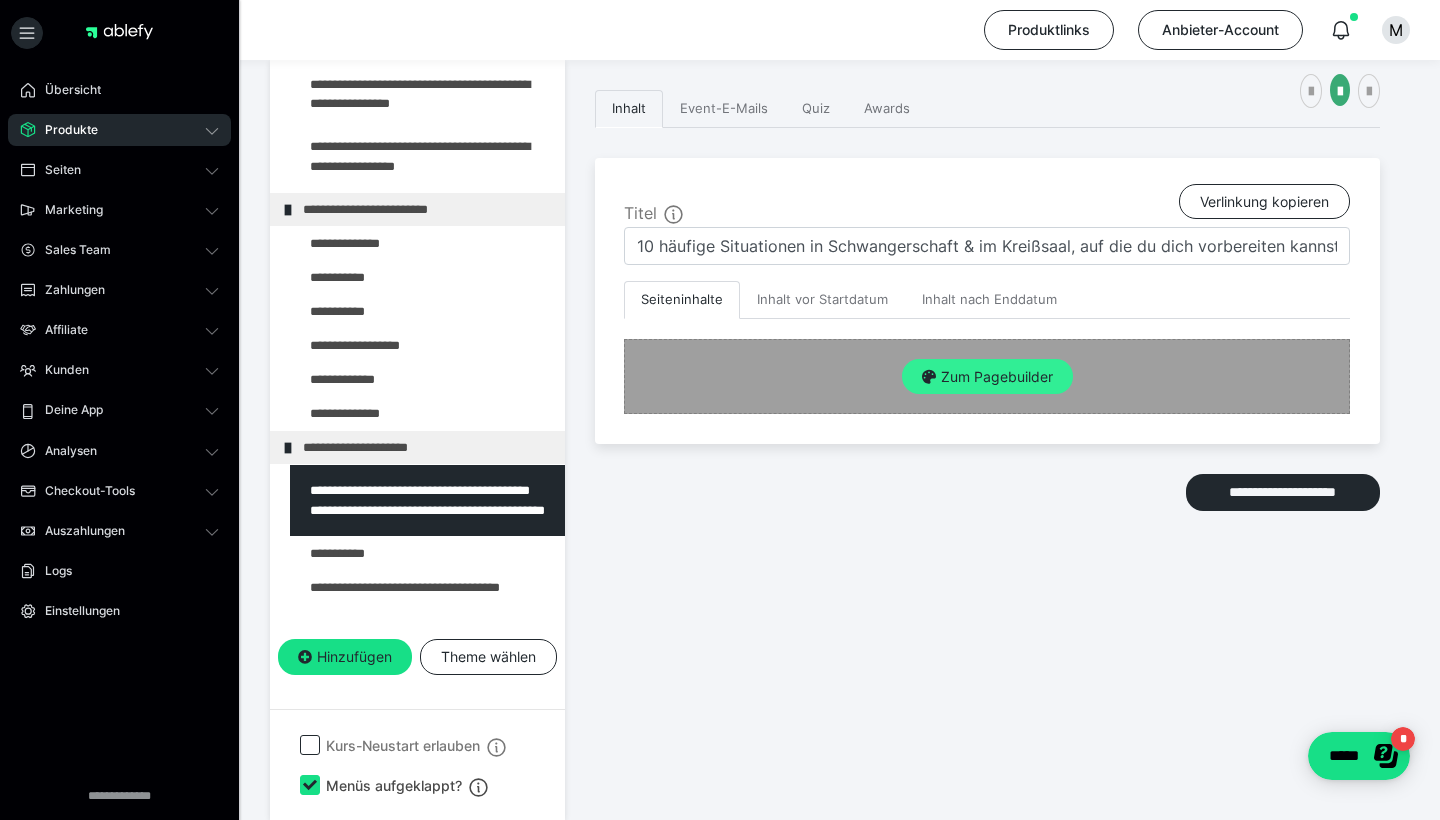 click on "Zum Pagebuilder" at bounding box center (987, 377) 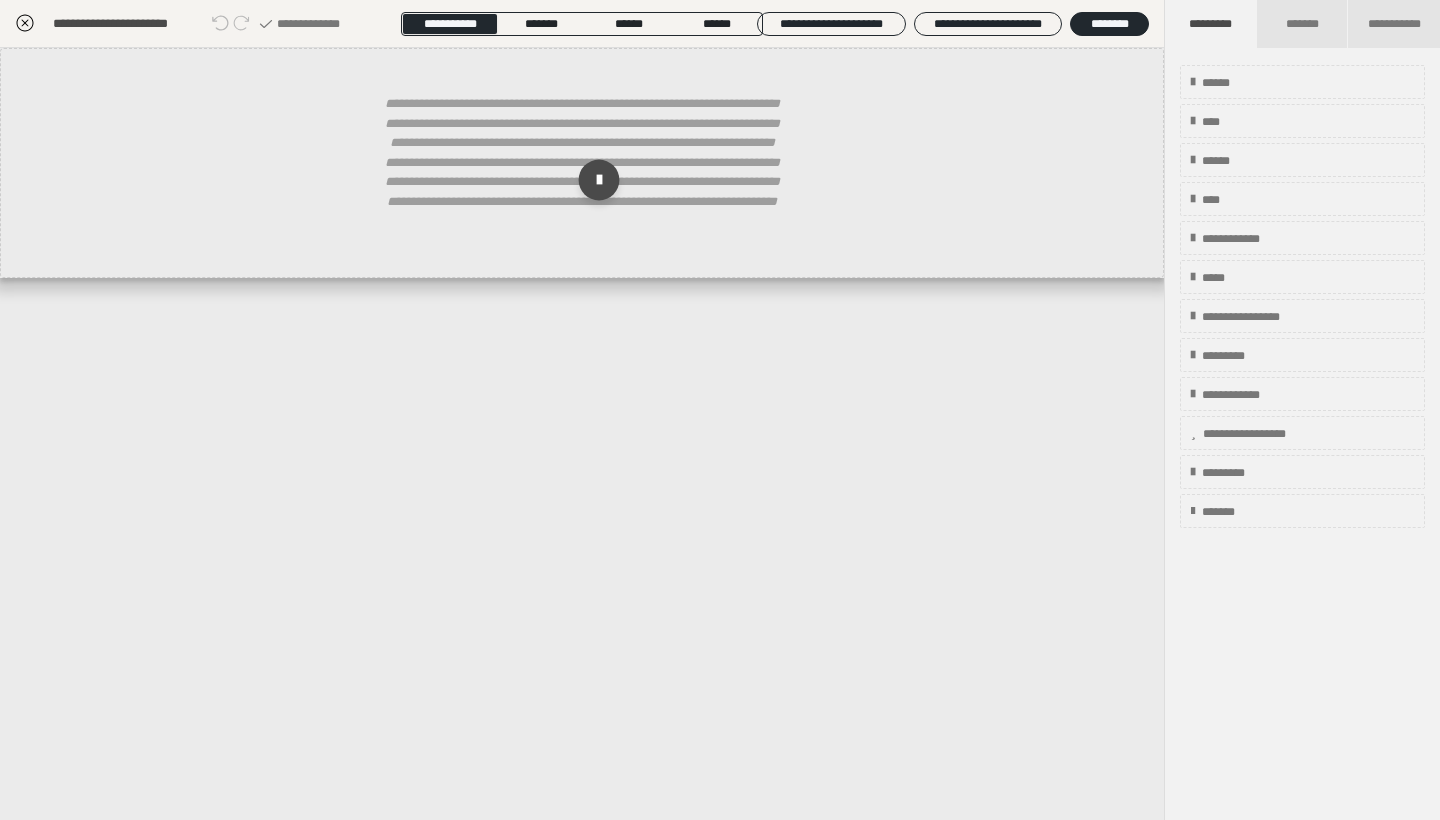 click at bounding box center (599, 180) 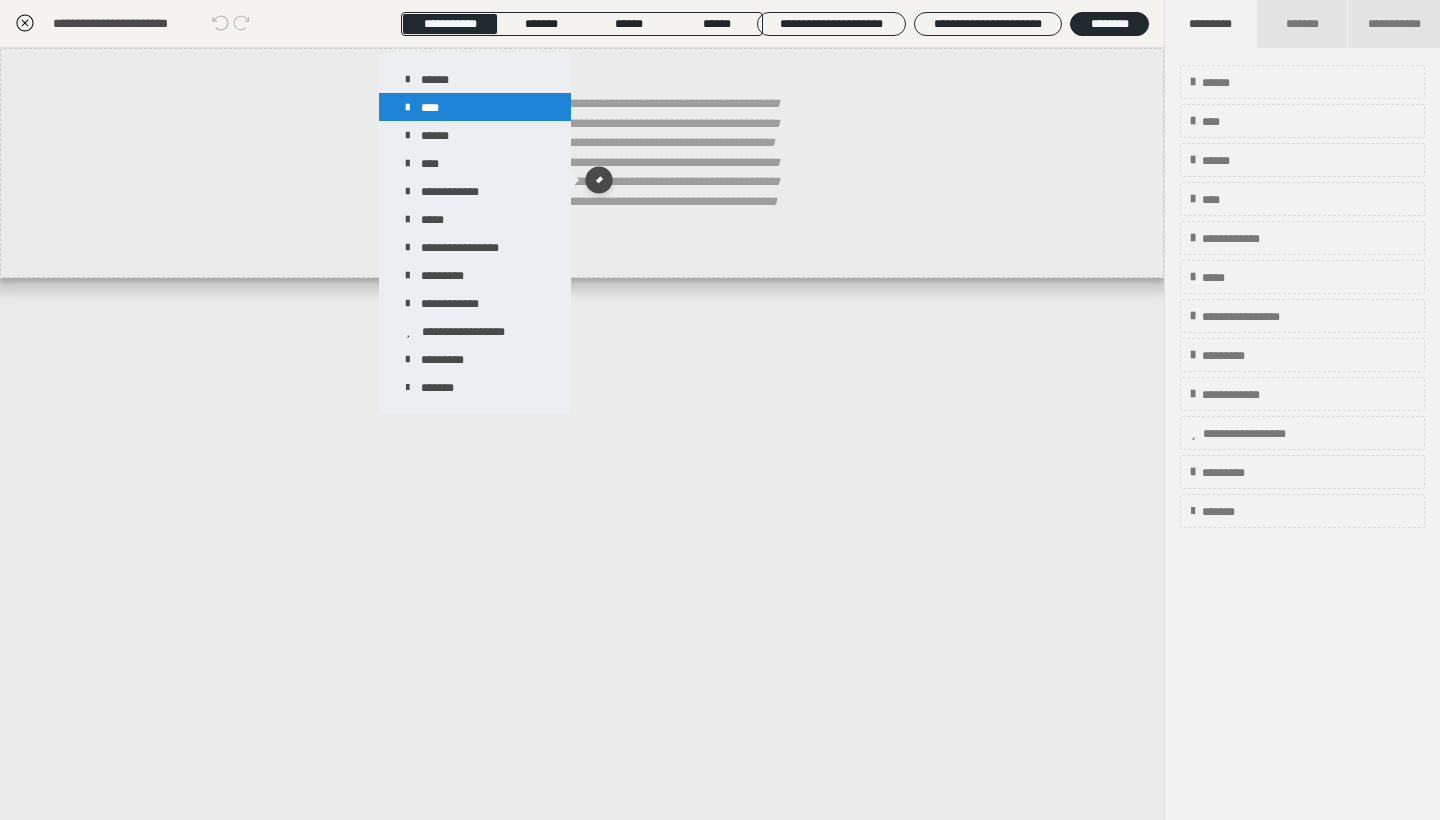 click on "****" at bounding box center [475, 107] 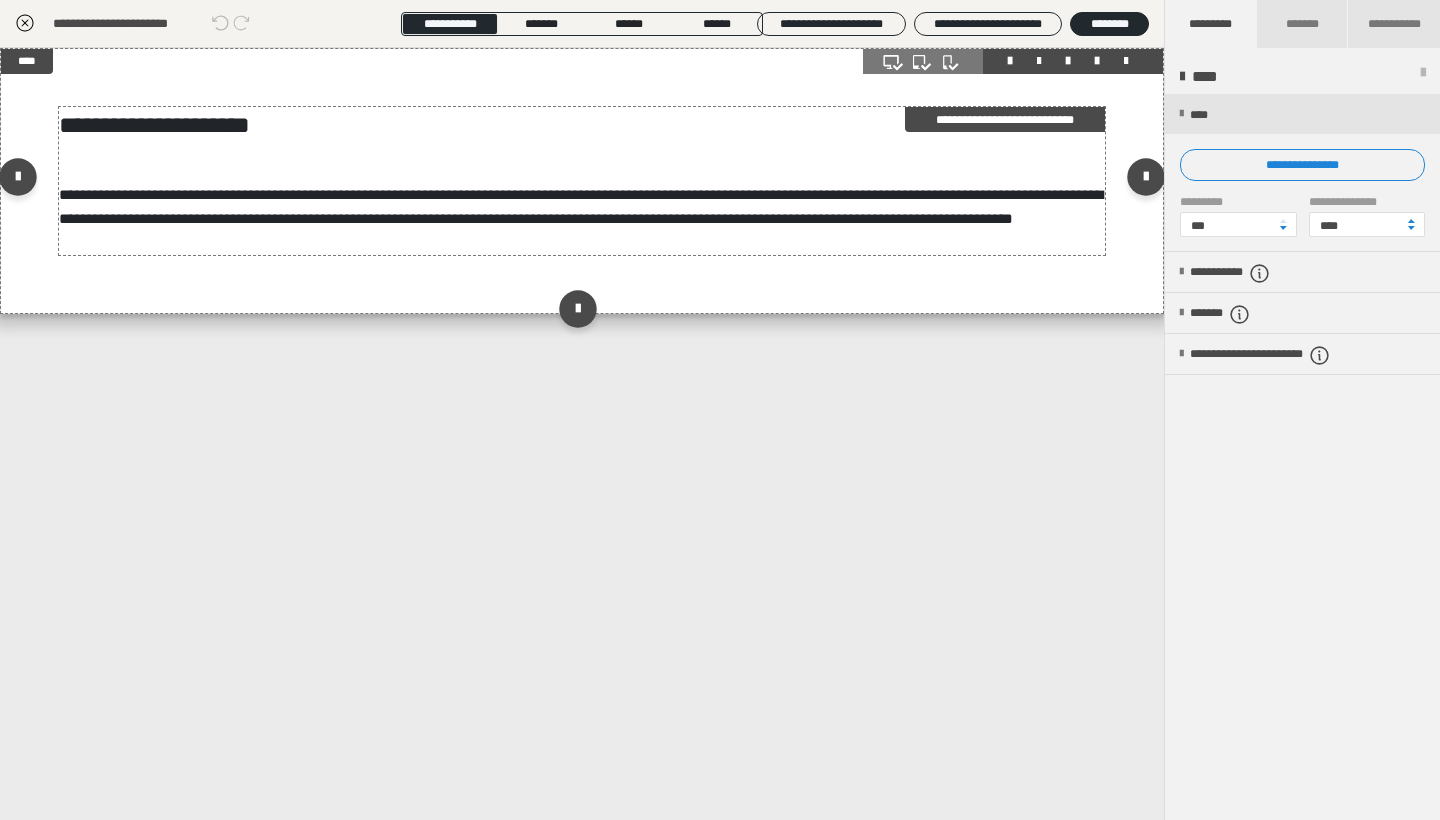 click on "**********" at bounding box center [582, 207] 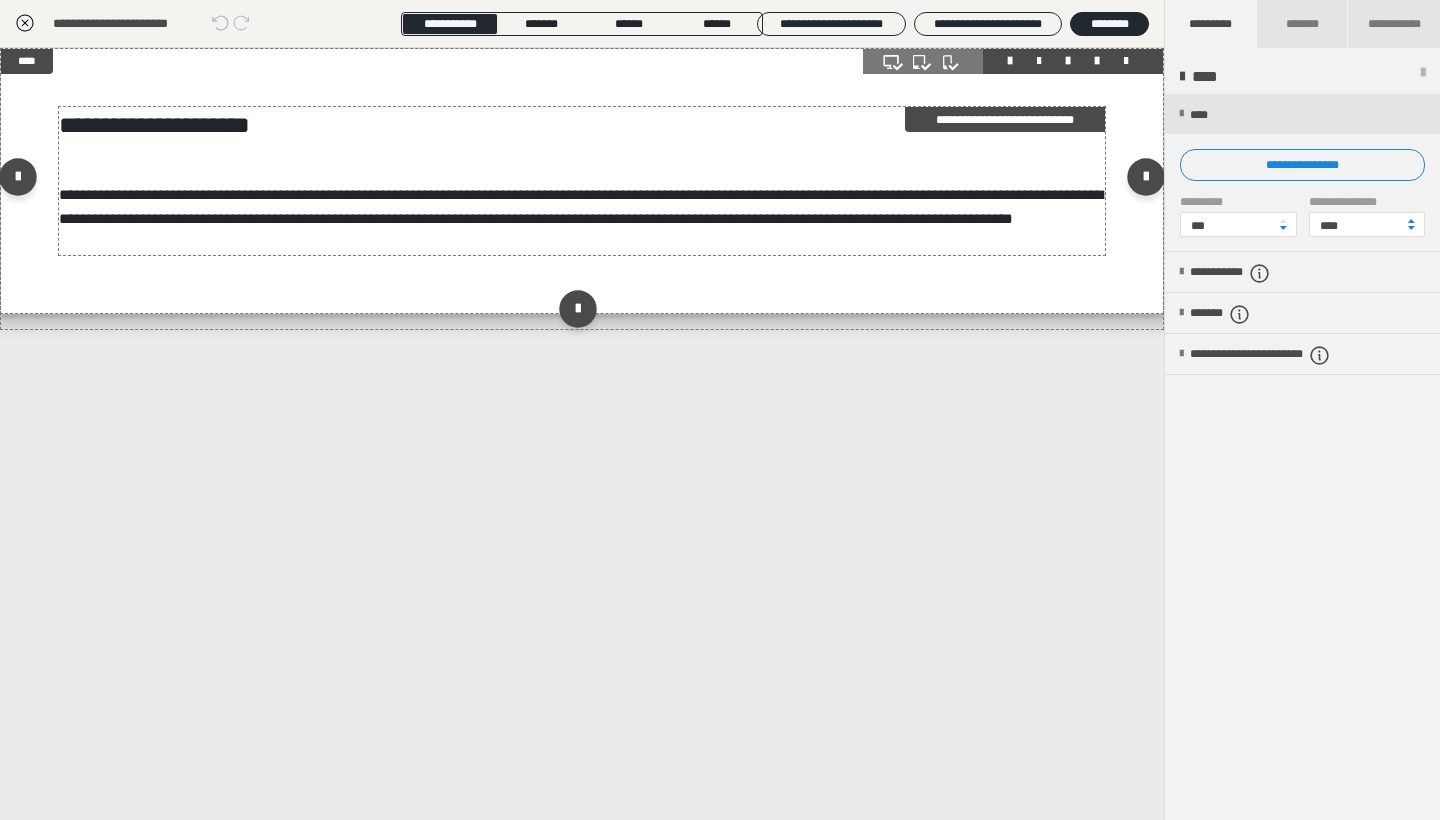 click on "**********" at bounding box center [582, 207] 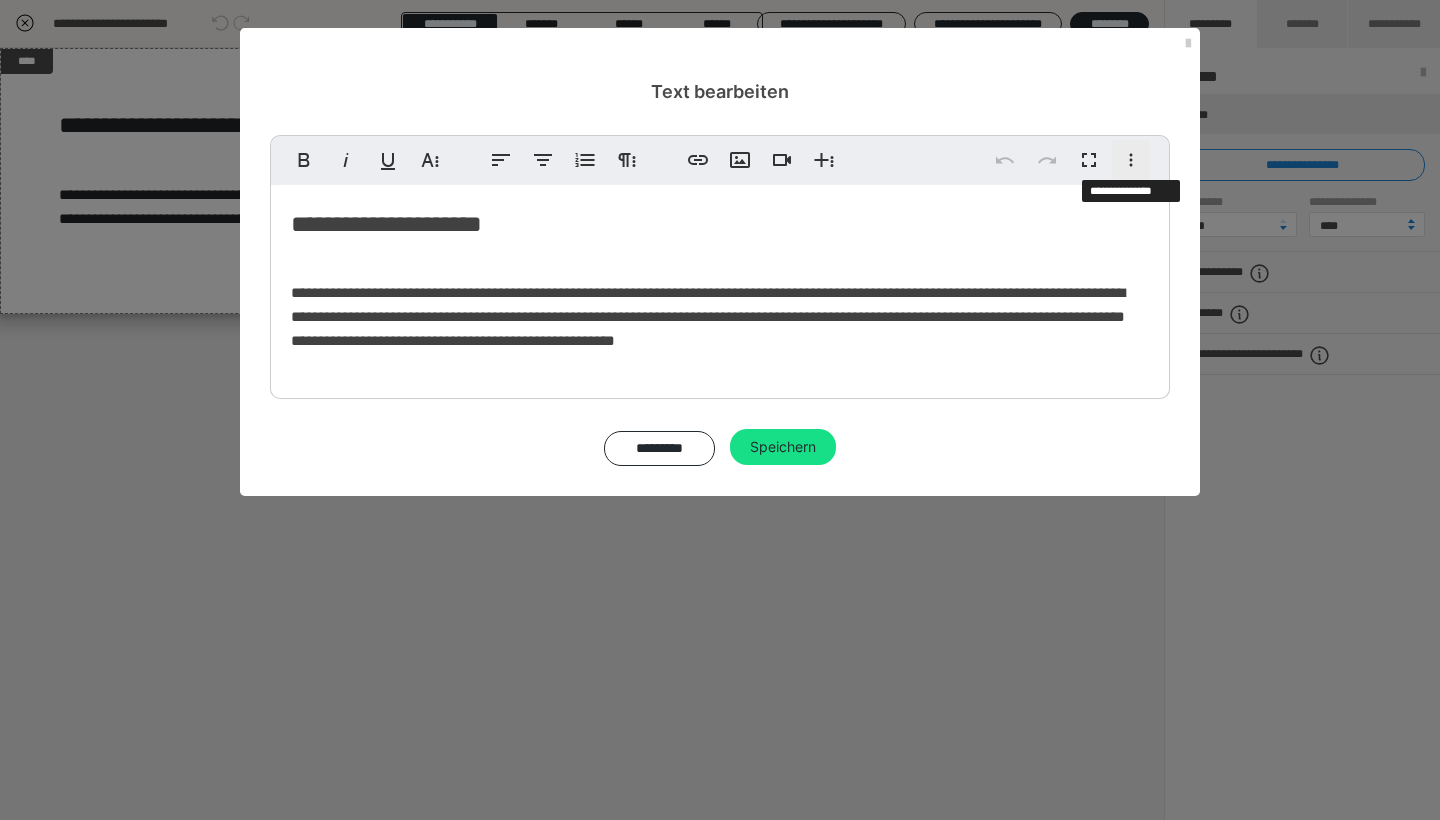 click 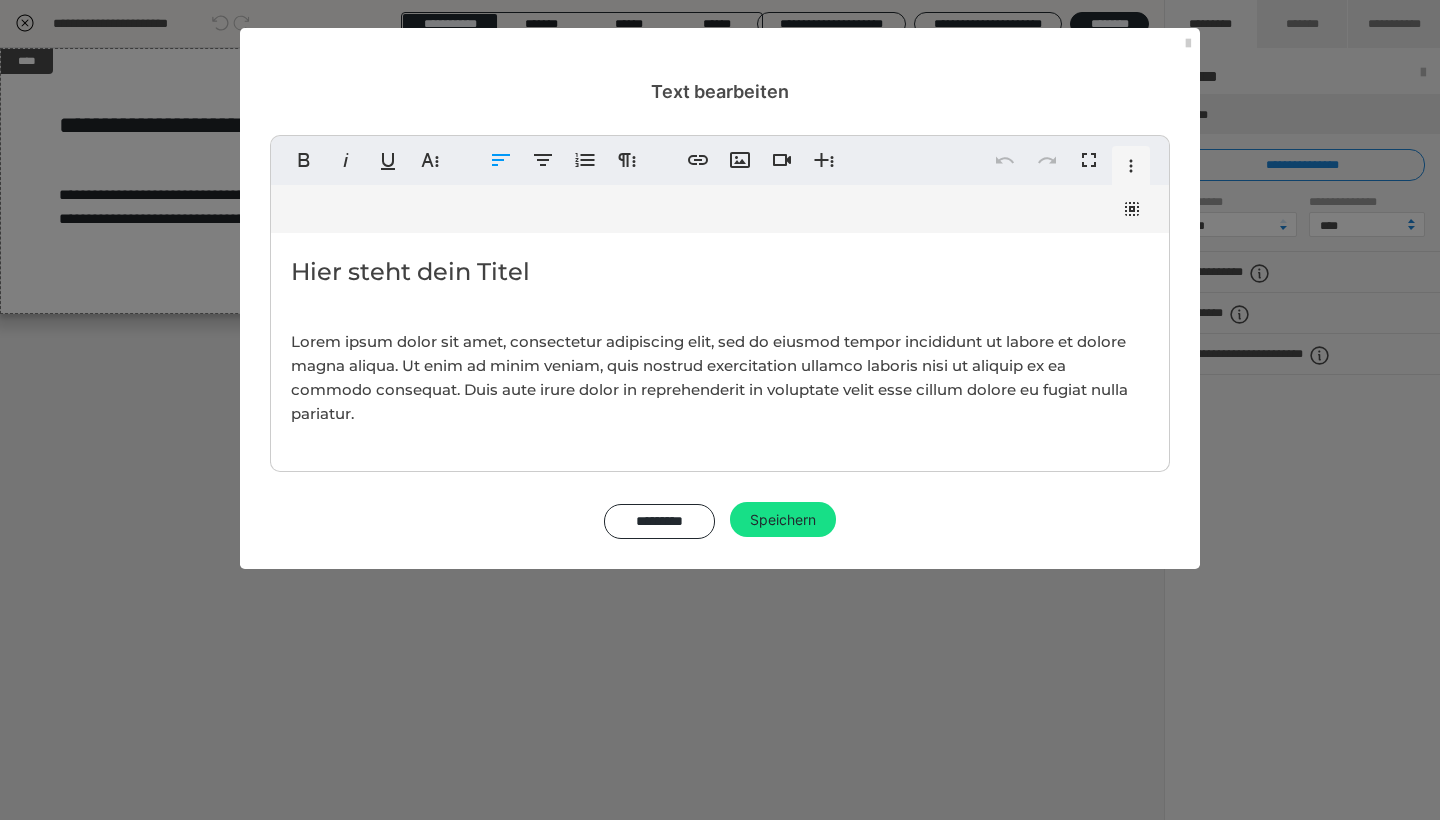 click 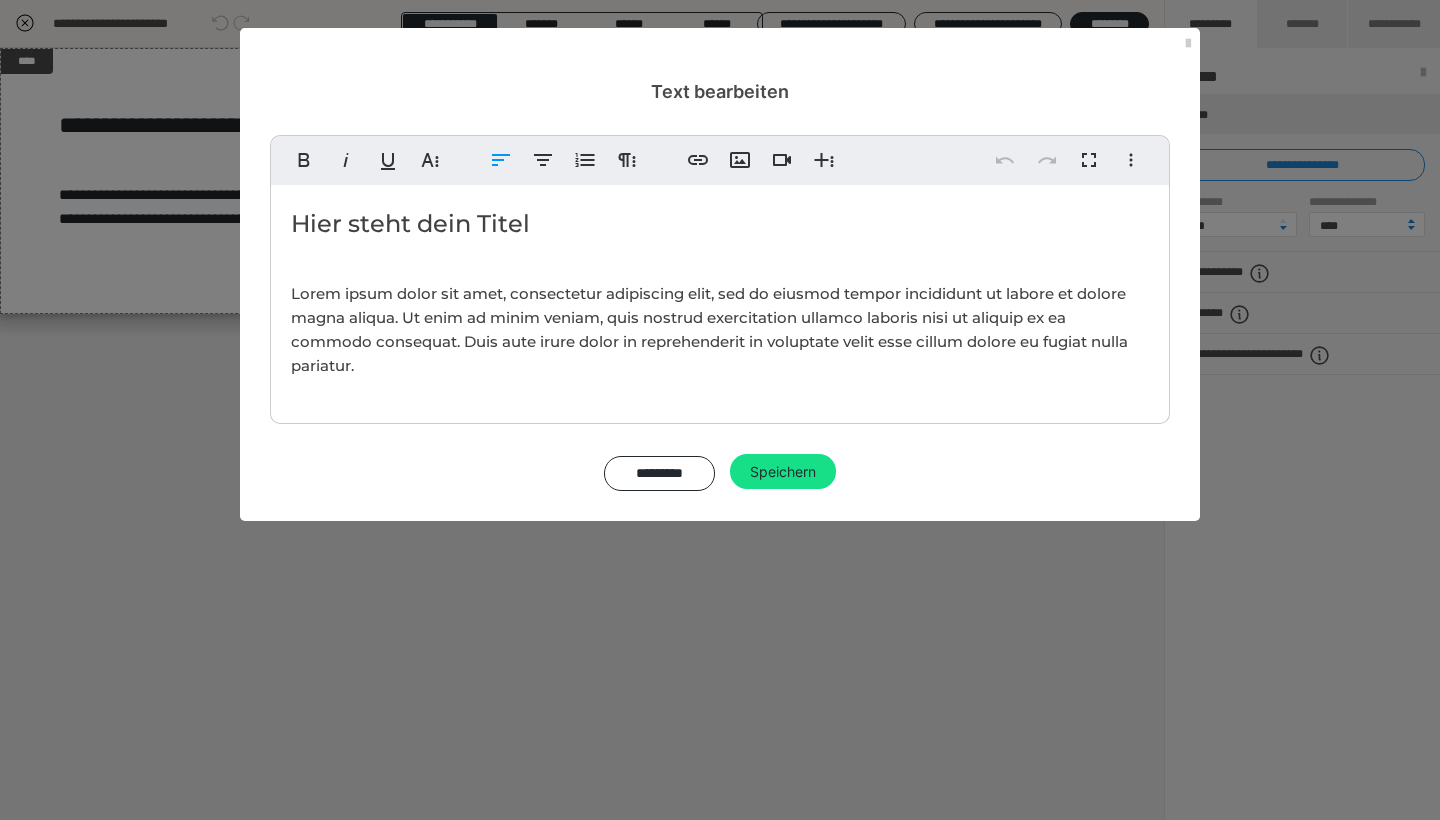 click on "Lorem ipsum dolor sit amet, consectetur adipiscing elit, sed do eiusmod tempor incididunt ut labore et dolore magna aliqua. Ut enim ad minim veniam, quis nostrud exercitation ullamco laboris nisi ut aliquip ex ea commodo consequat. Duis aute irure dolor in reprehenderit in voluptate velit esse cillum dolore eu fugiat nulla pariatur." at bounding box center [720, 330] 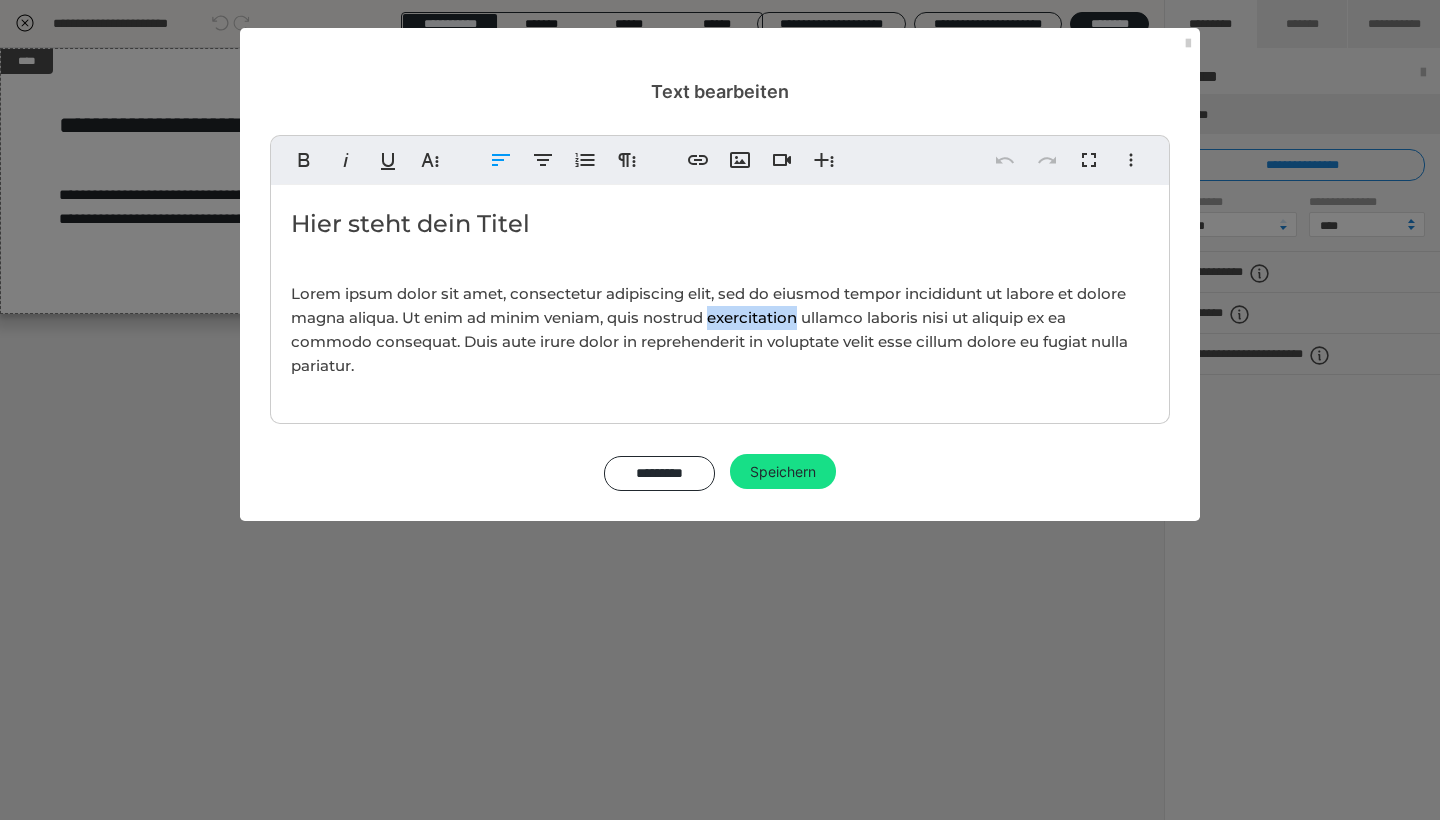 click on "Lorem ipsum dolor sit amet, consectetur adipiscing elit, sed do eiusmod tempor incididunt ut labore et dolore magna aliqua. Ut enim ad minim veniam, quis nostrud exercitation ullamco laboris nisi ut aliquip ex ea commodo consequat. Duis aute irure dolor in reprehenderit in voluptate velit esse cillum dolore eu fugiat nulla pariatur." at bounding box center (720, 330) 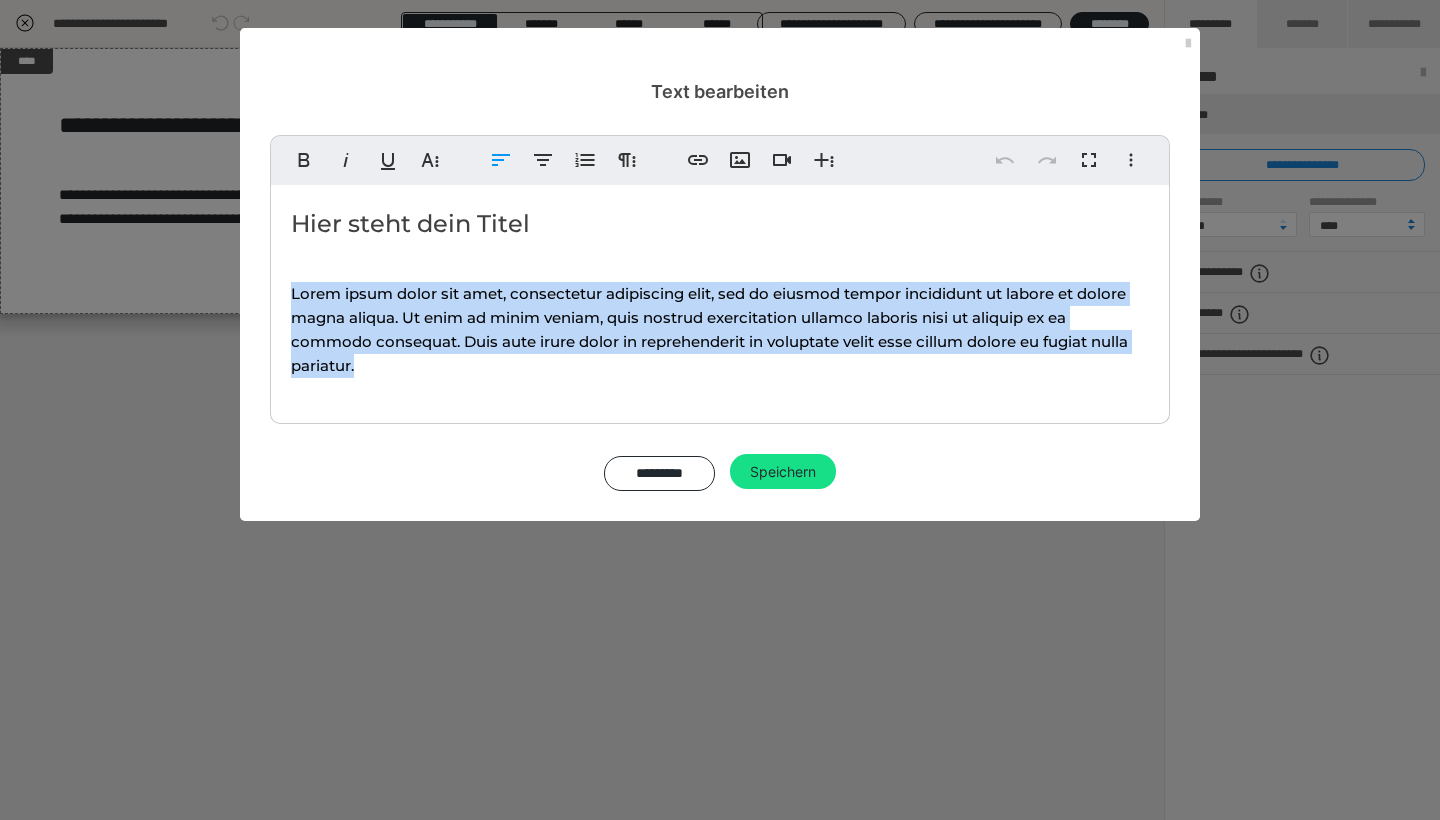 click on "Hier steht dein Titel Lorem ipsum dolor sit amet, consectetur adipiscing elit, sed do eiusmod tempor incididunt ut labore et dolore magna aliqua. Ut enim ad minim veniam, quis nostrud exercitation ullamco laboris nisi ut aliquip ex ea commodo consequat. Duis aute irure dolor in reprehenderit in voluptate velit esse cillum dolore eu fugiat nulla pariatur." at bounding box center [720, 299] 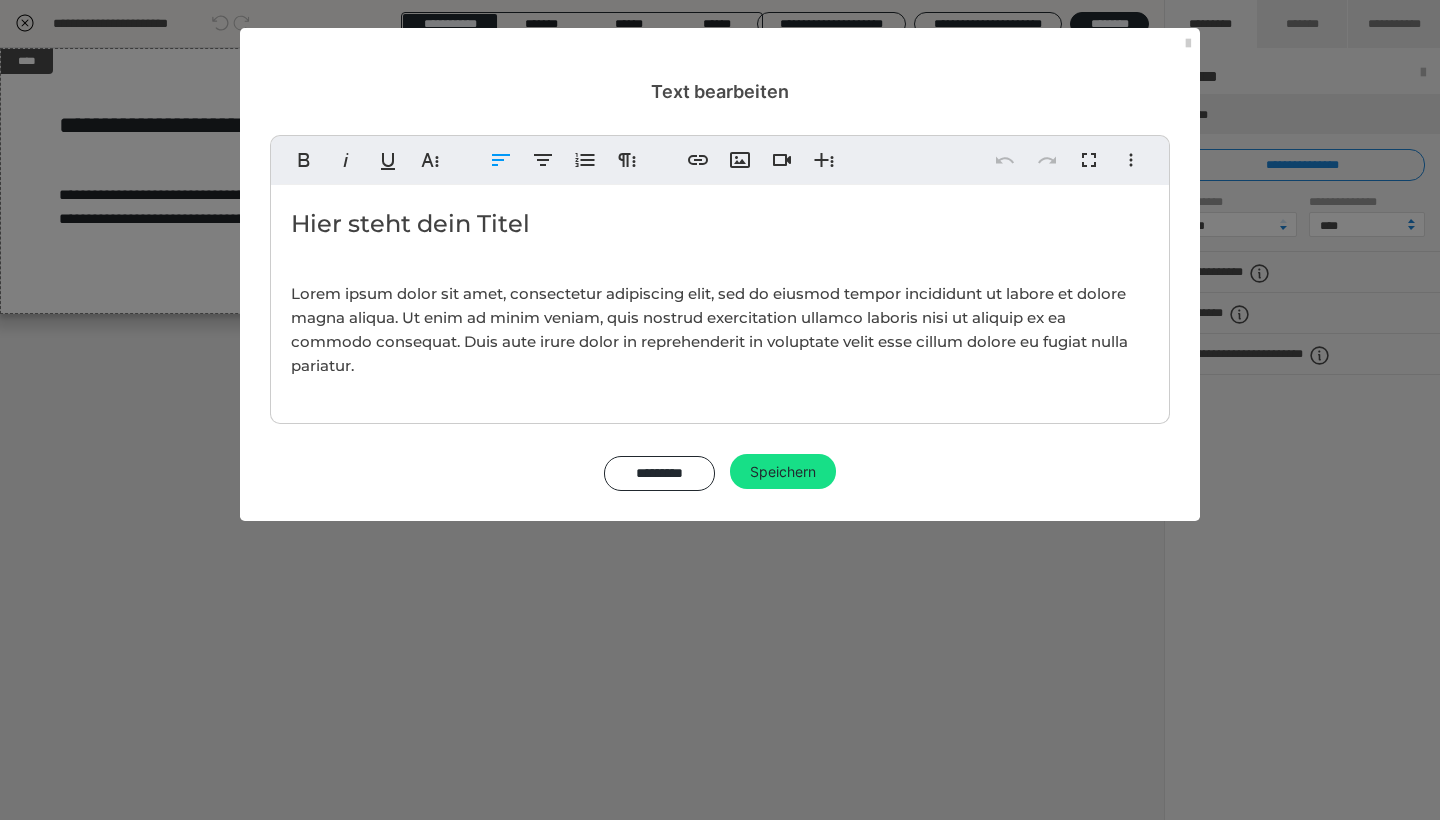 click on "Hier steht dein Titel Lorem ipsum dolor sit amet, consectetur adipiscing elit, sed do eiusmod tempor incididunt ut labore et dolore magna aliqua. Ut enim ad minim veniam, quis nostrud exercitation ullamco laboris nisi ut aliquip ex ea commodo consequat. Duis aute irure dolor in reprehenderit in voluptate velit esse cillum dolore eu fugiat nulla pariatur." at bounding box center (720, 299) 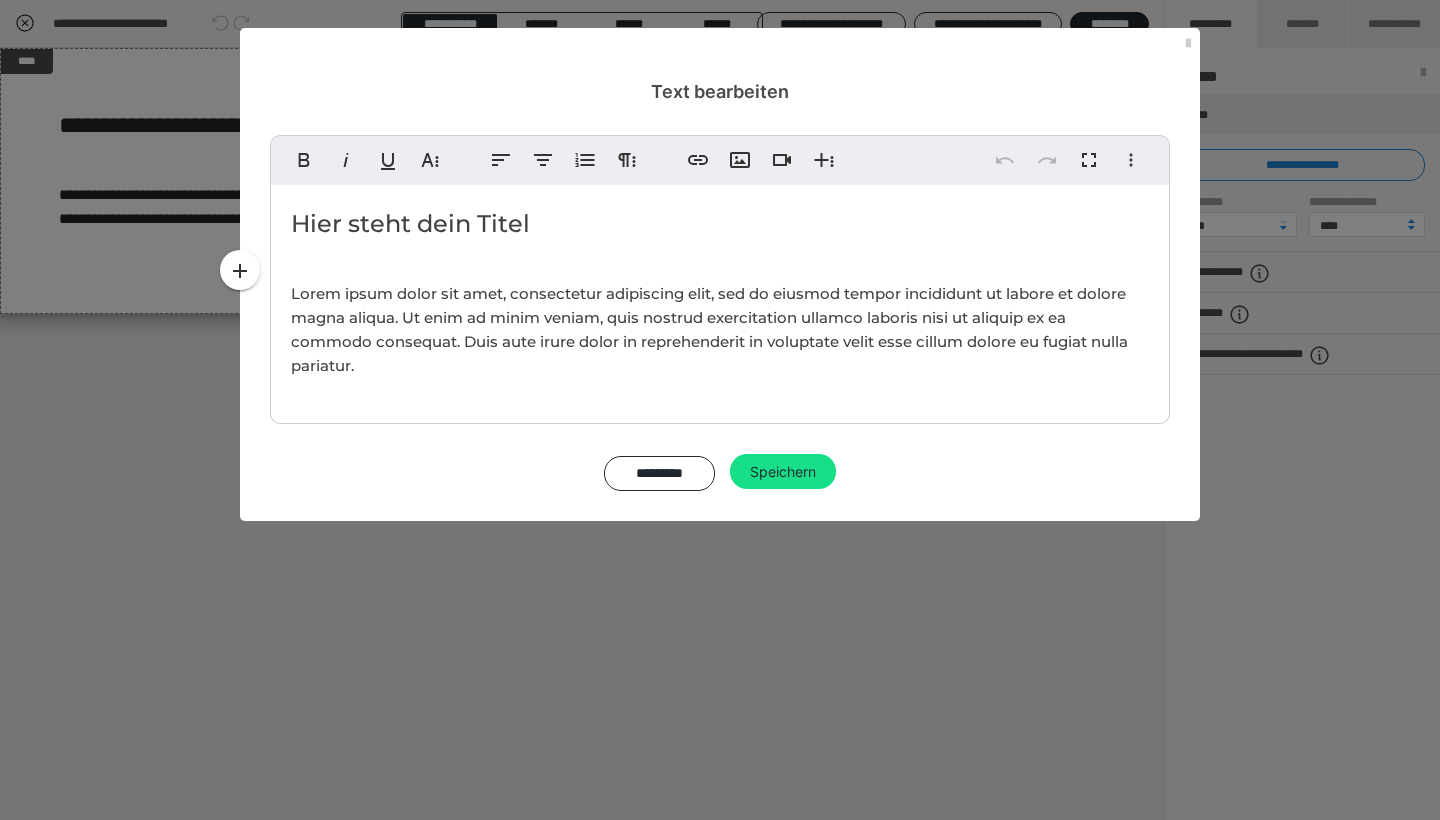 click on "Hier steht dein Titel Lorem ipsum dolor sit amet, consectetur adipiscing elit, sed do eiusmod tempor incididunt ut labore et dolore magna aliqua. Ut enim ad minim veniam, quis nostrud exercitation ullamco laboris nisi ut aliquip ex ea commodo consequat. Duis aute irure dolor in reprehenderit in voluptate velit esse cillum dolore eu fugiat nulla pariatur." at bounding box center [720, 299] 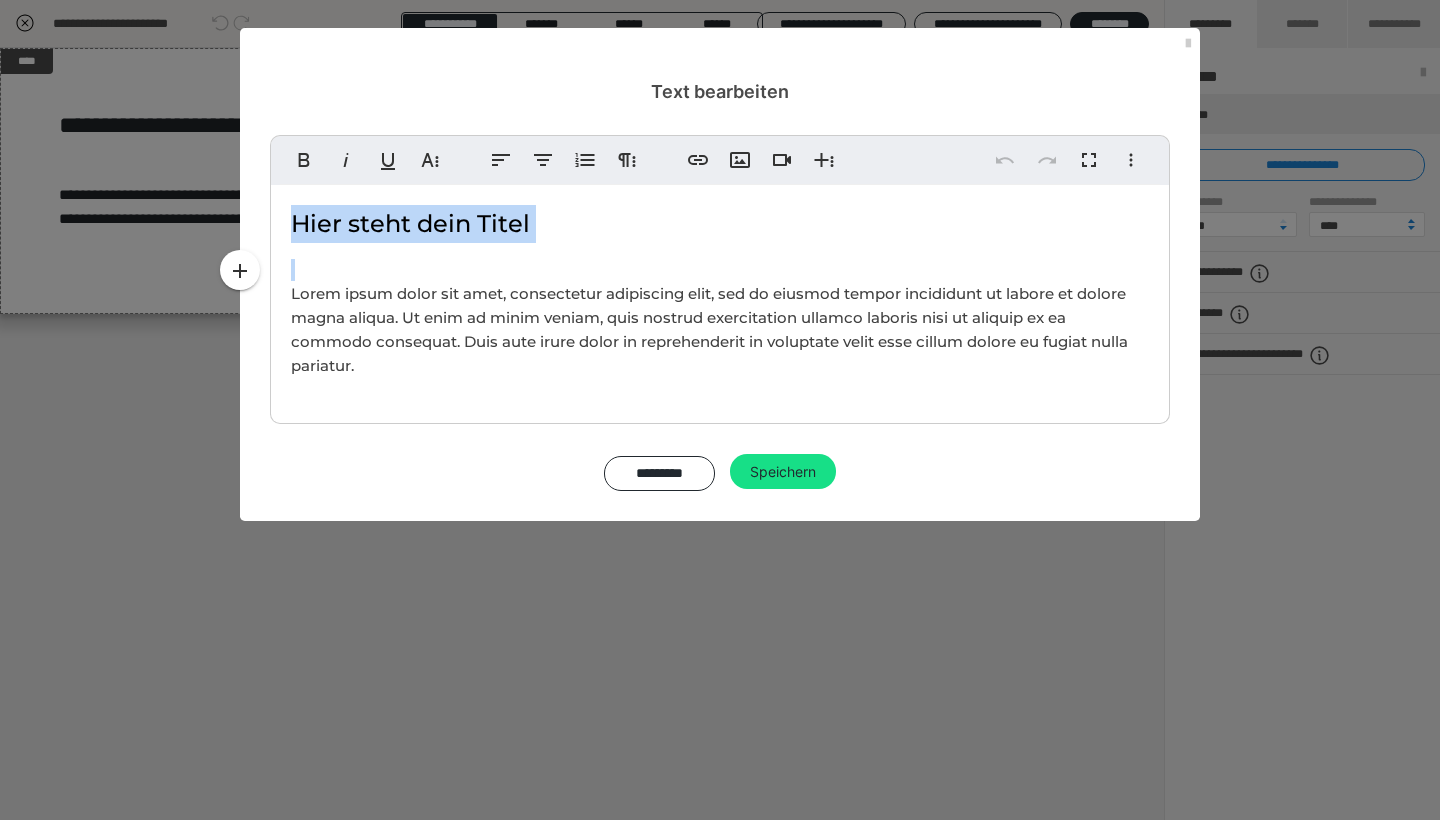 click on "Hier steht dein Titel Lorem ipsum dolor sit amet, consectetur adipiscing elit, sed do eiusmod tempor incididunt ut labore et dolore magna aliqua. Ut enim ad minim veniam, quis nostrud exercitation ullamco laboris nisi ut aliquip ex ea commodo consequat. Duis aute irure dolor in reprehenderit in voluptate velit esse cillum dolore eu fugiat nulla pariatur." at bounding box center (720, 299) 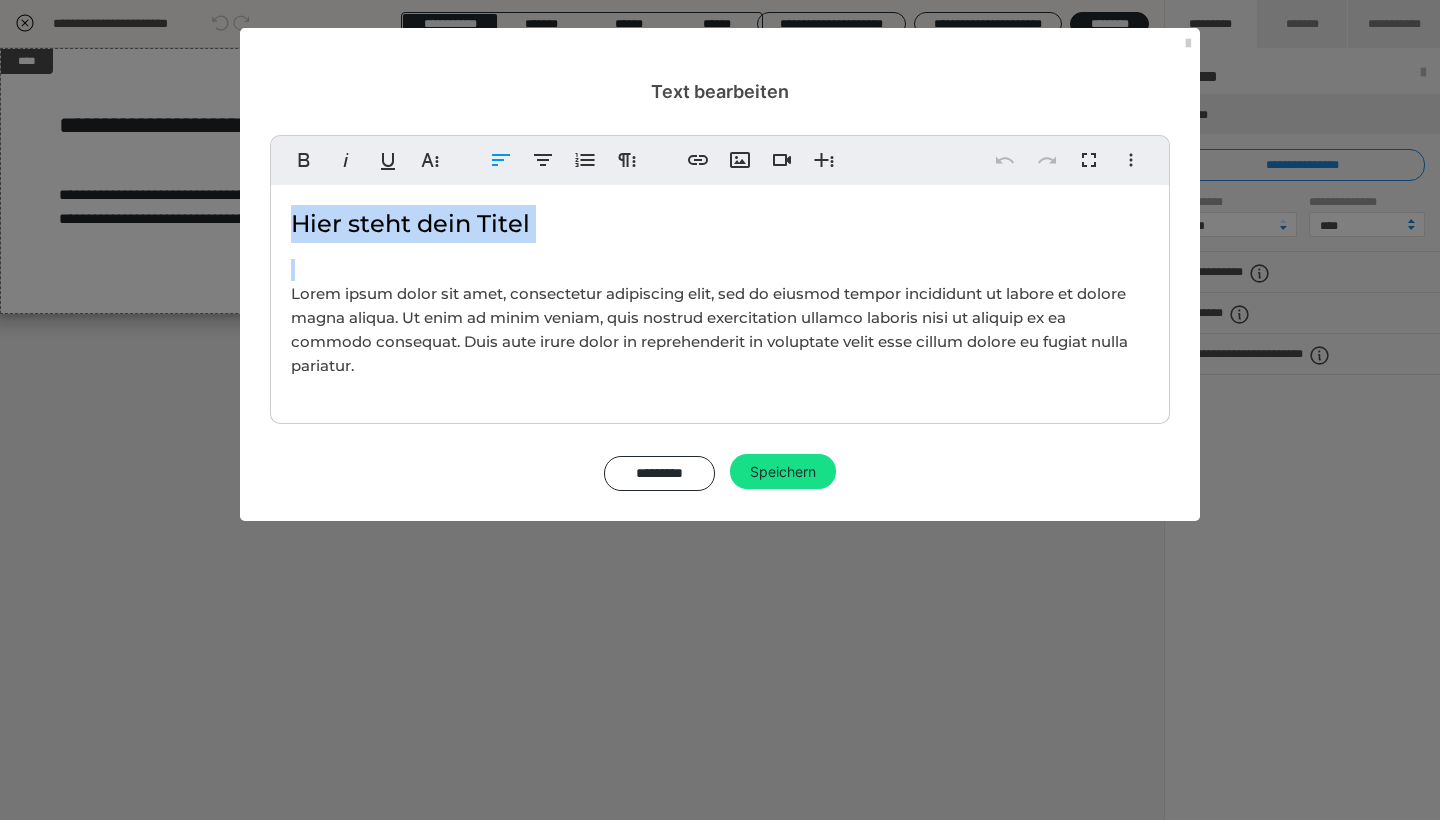 click on "Lorem ipsum dolor sit amet, consectetur adipiscing elit, sed do eiusmod tempor incididunt ut labore et dolore magna aliqua. Ut enim ad minim veniam, quis nostrud exercitation ullamco laboris nisi ut aliquip ex ea commodo consequat. Duis aute irure dolor in reprehenderit in voluptate velit esse cillum dolore eu fugiat nulla pariatur." at bounding box center (720, 330) 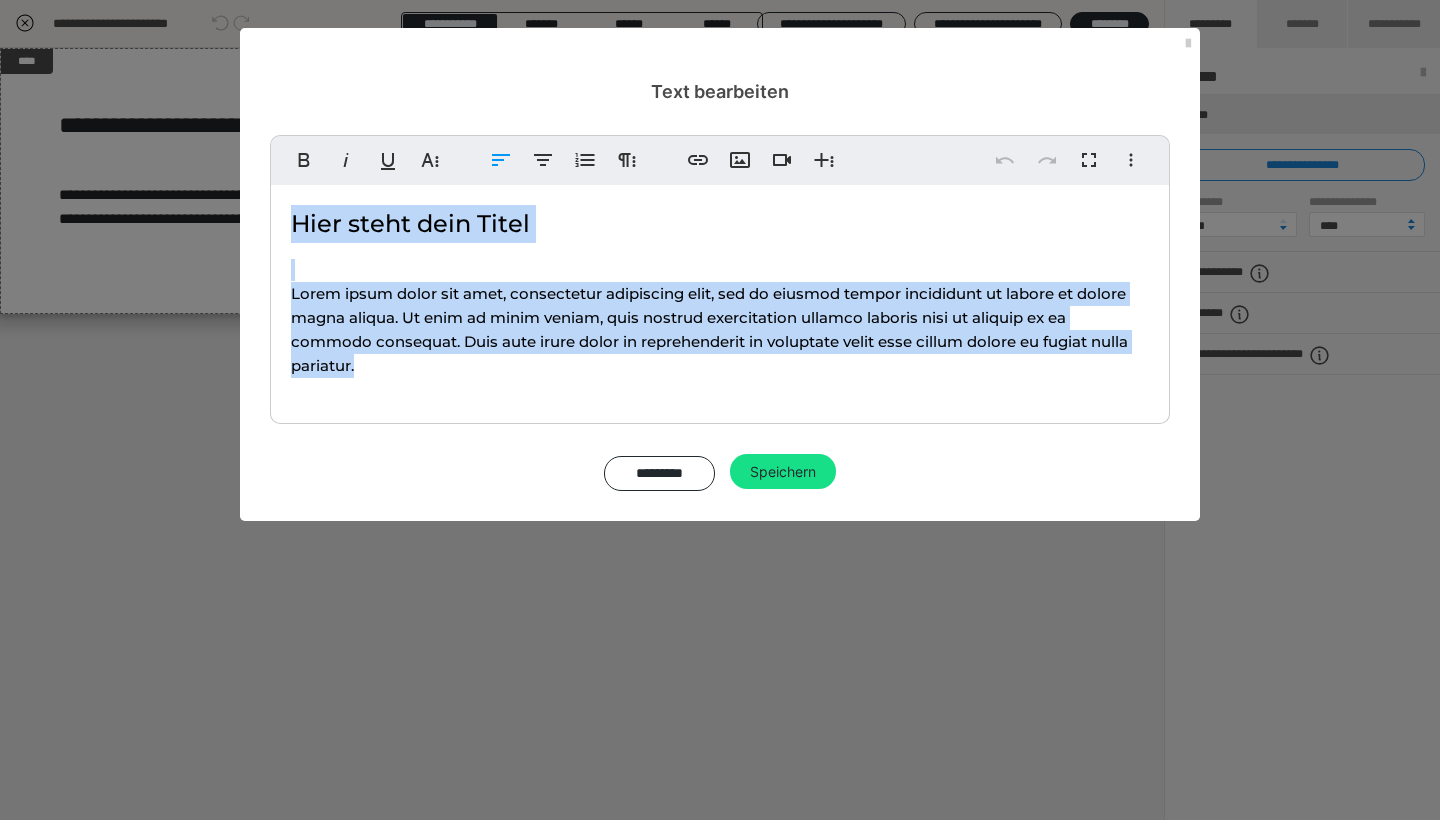 drag, startPoint x: 423, startPoint y: 360, endPoint x: 244, endPoint y: 161, distance: 267.66022 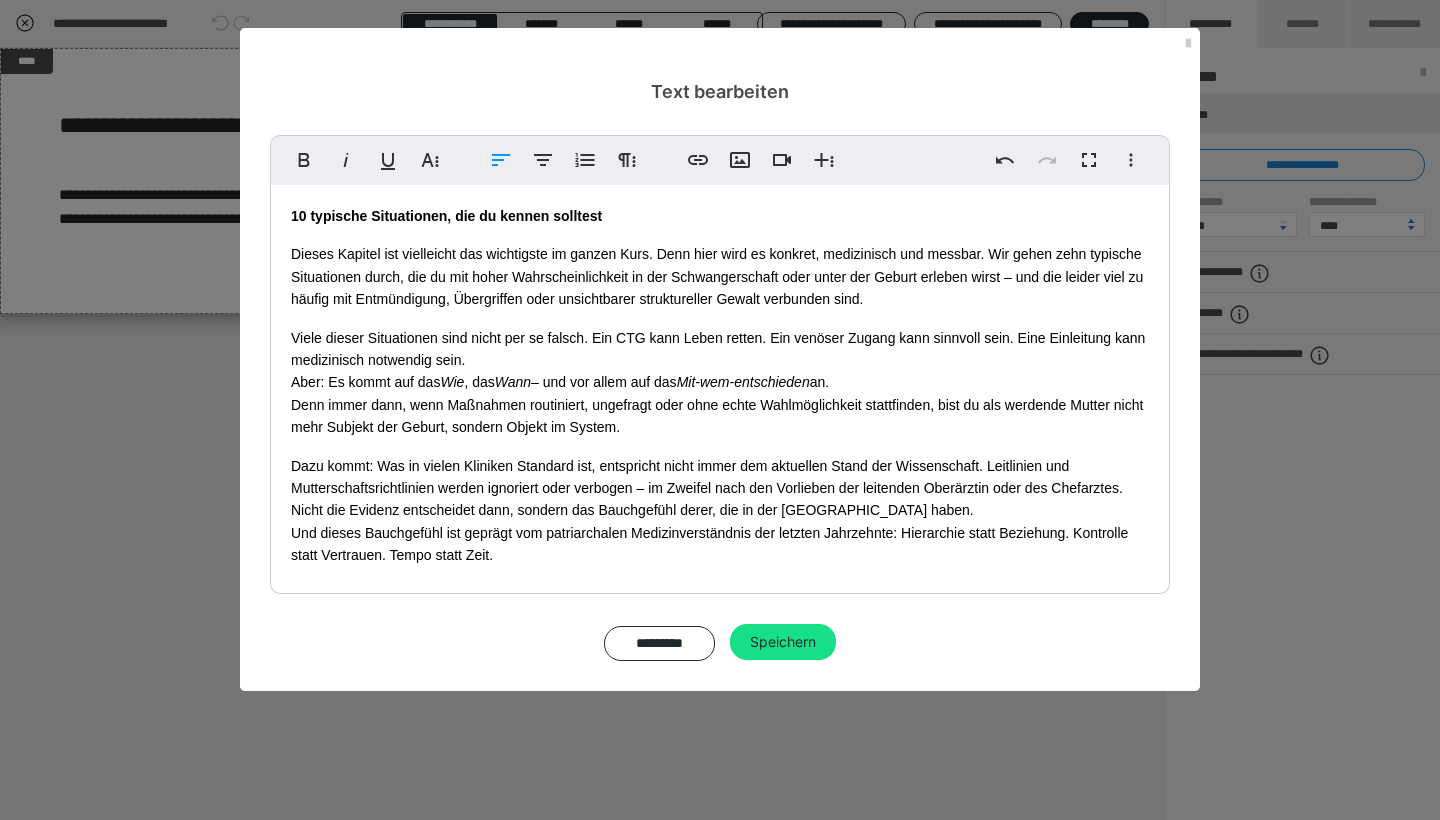 scroll, scrollTop: 0, scrollLeft: 0, axis: both 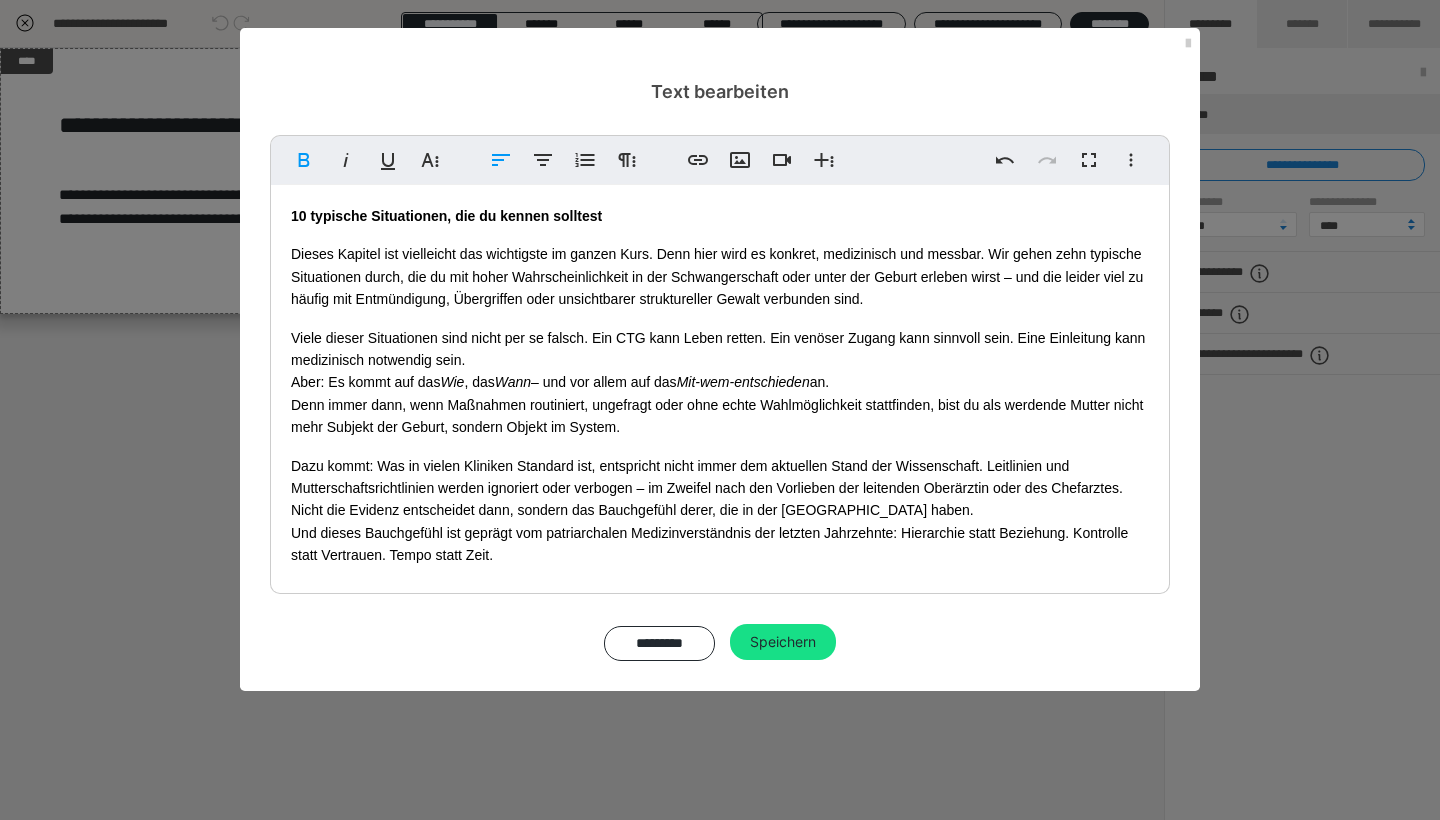 type 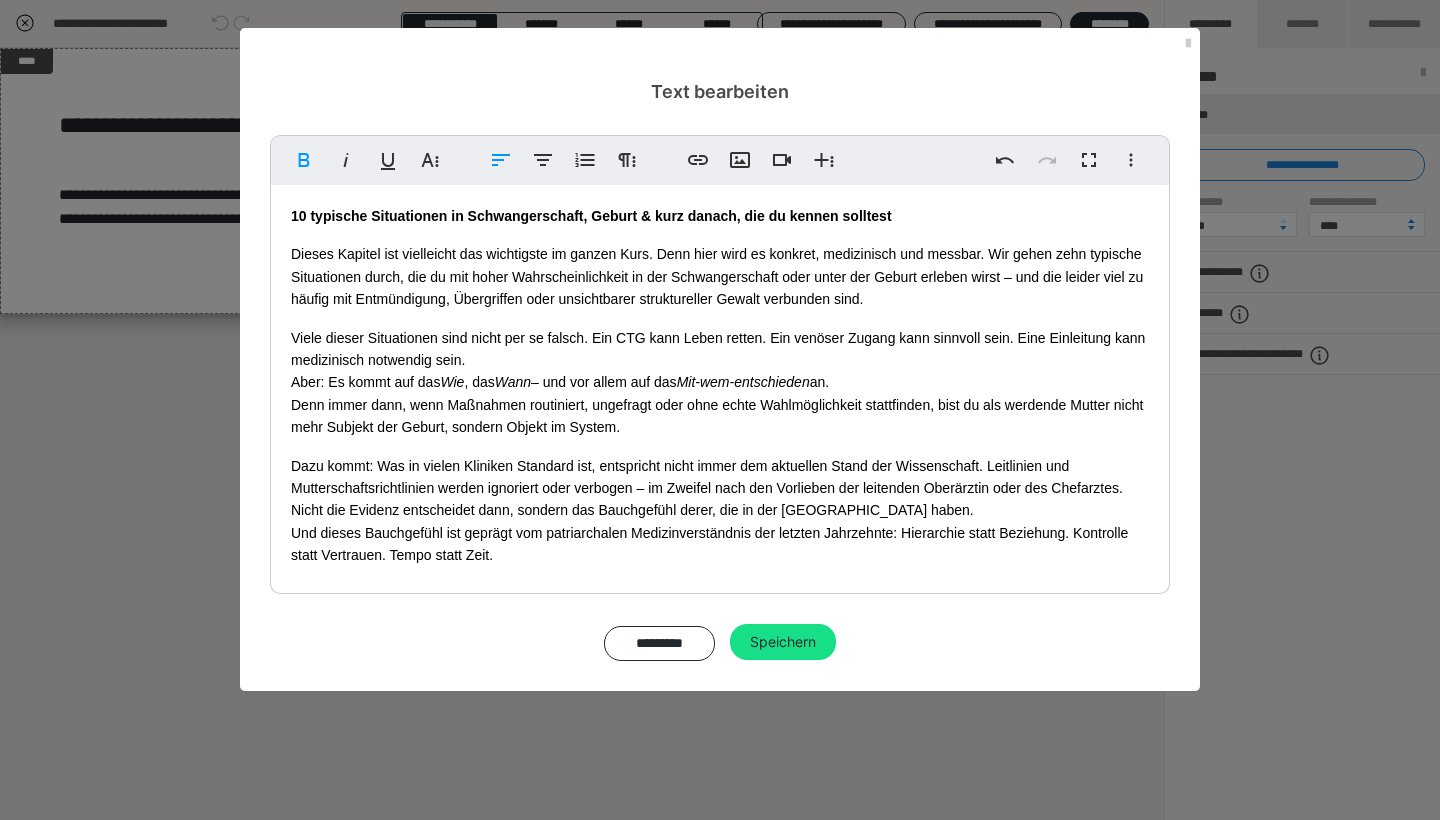 click on "Viele dieser Situationen sind nicht per se falsch. Ein CTG kann Leben retten. Ein venöser Zugang kann sinnvoll sein. Eine Einleitung kann medizinisch notwendig sein. Aber: Es kommt auf das  Wie , das  Wann  – und vor allem auf das  Mit-wem-entschieden  an. Denn immer dann, wenn Maßnahmen routiniert, ungefragt oder ohne echte Wahlmöglichkeit stattfinden, bist du als werdende Mutter nicht mehr Subjekt der Geburt, sondern Objekt im System." at bounding box center [720, 383] 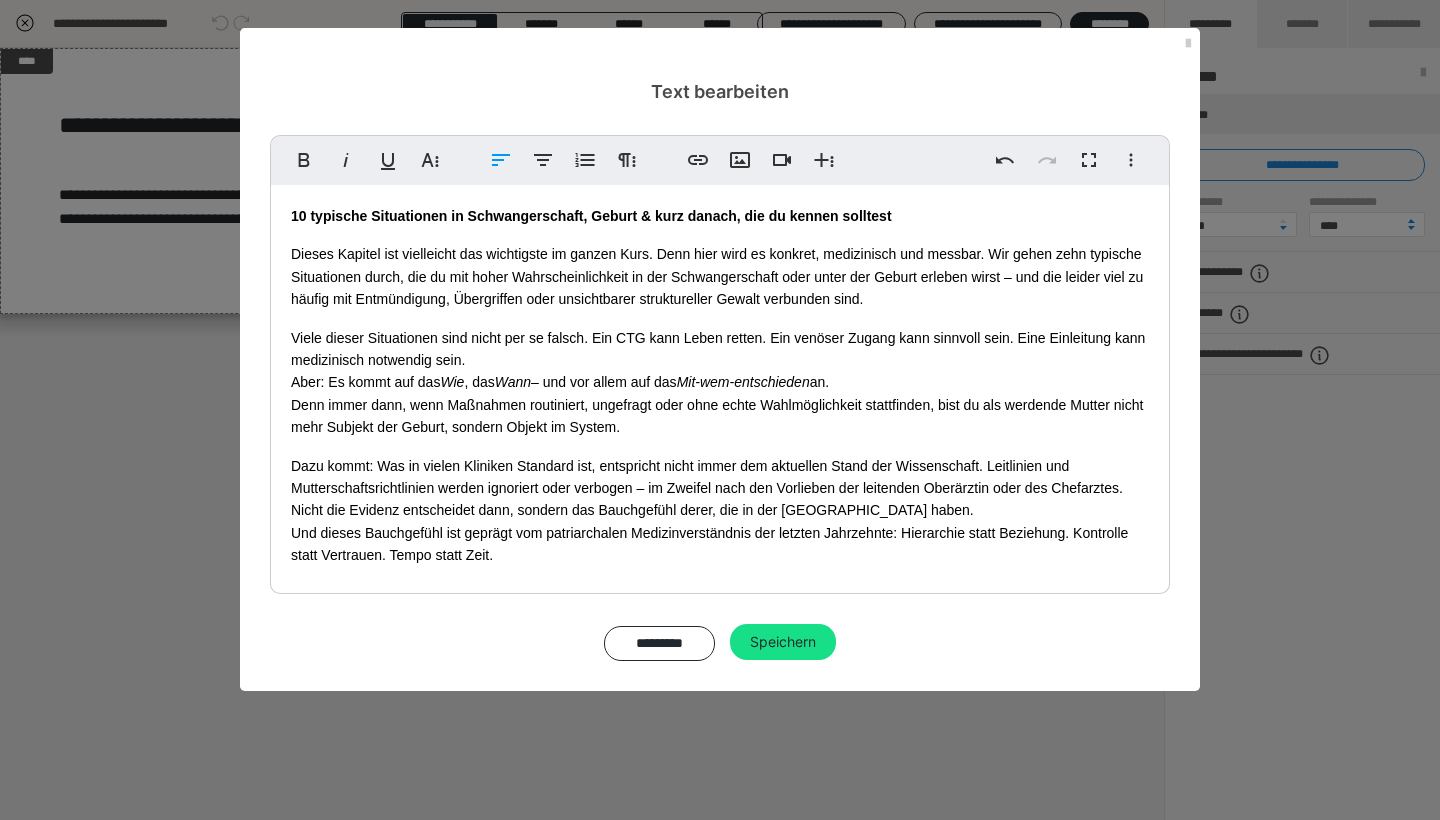 click on "Dieses Kapitel ist vielleicht das wichtigste im ganzen Kurs. Denn hier wird es konkret, medizinisch und messbar. Wir gehen zehn typische Situationen durch, die du mit hoher Wahrscheinlichkeit in der Schwangerschaft oder unter der Geburt erleben wirst – und die leider viel zu häufig mit Entmündigung, Übergriffen oder unsichtbarer struktureller Gewalt verbunden sind." at bounding box center [720, 276] 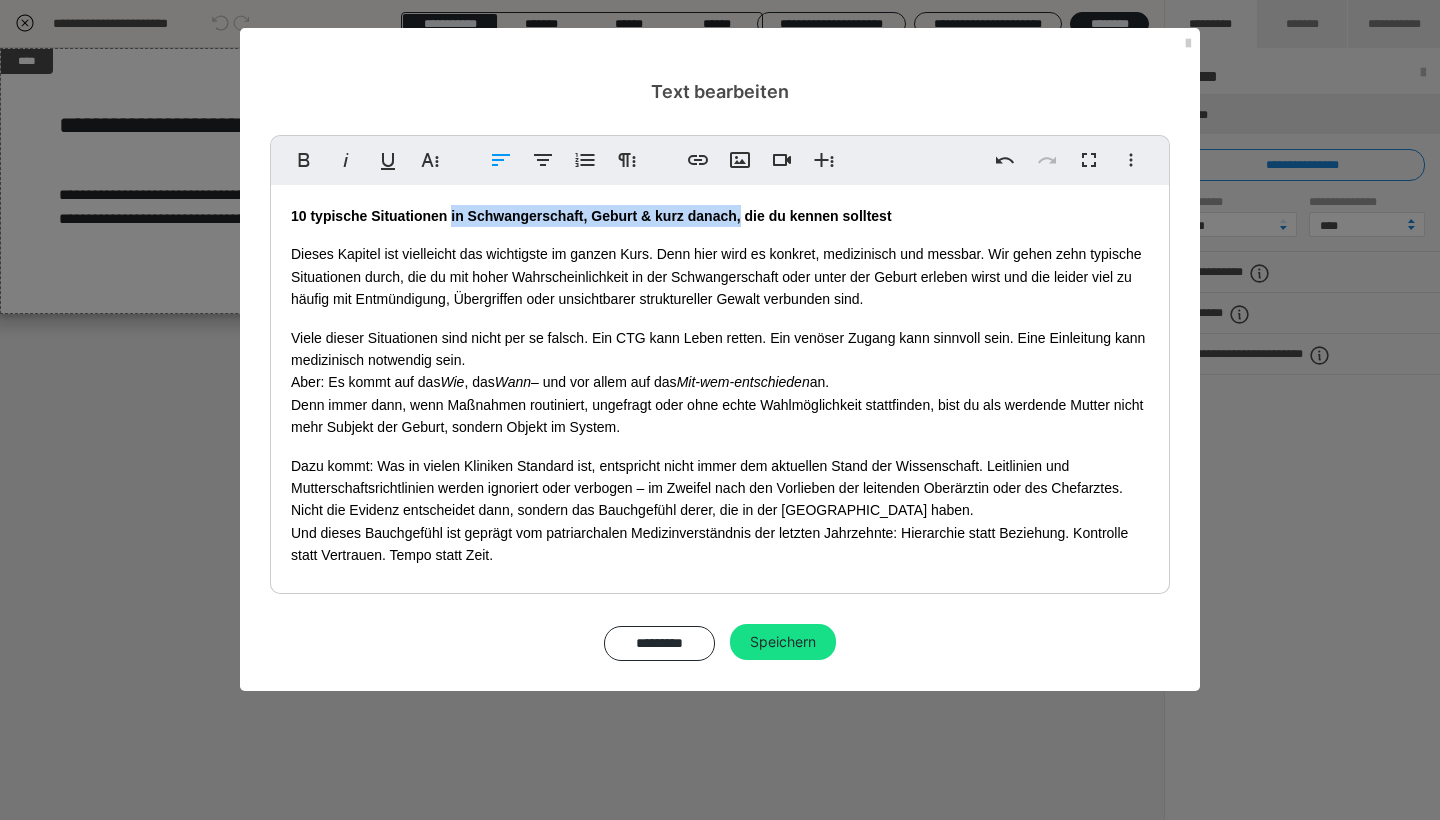 drag, startPoint x: 742, startPoint y: 216, endPoint x: 453, endPoint y: 219, distance: 289.01556 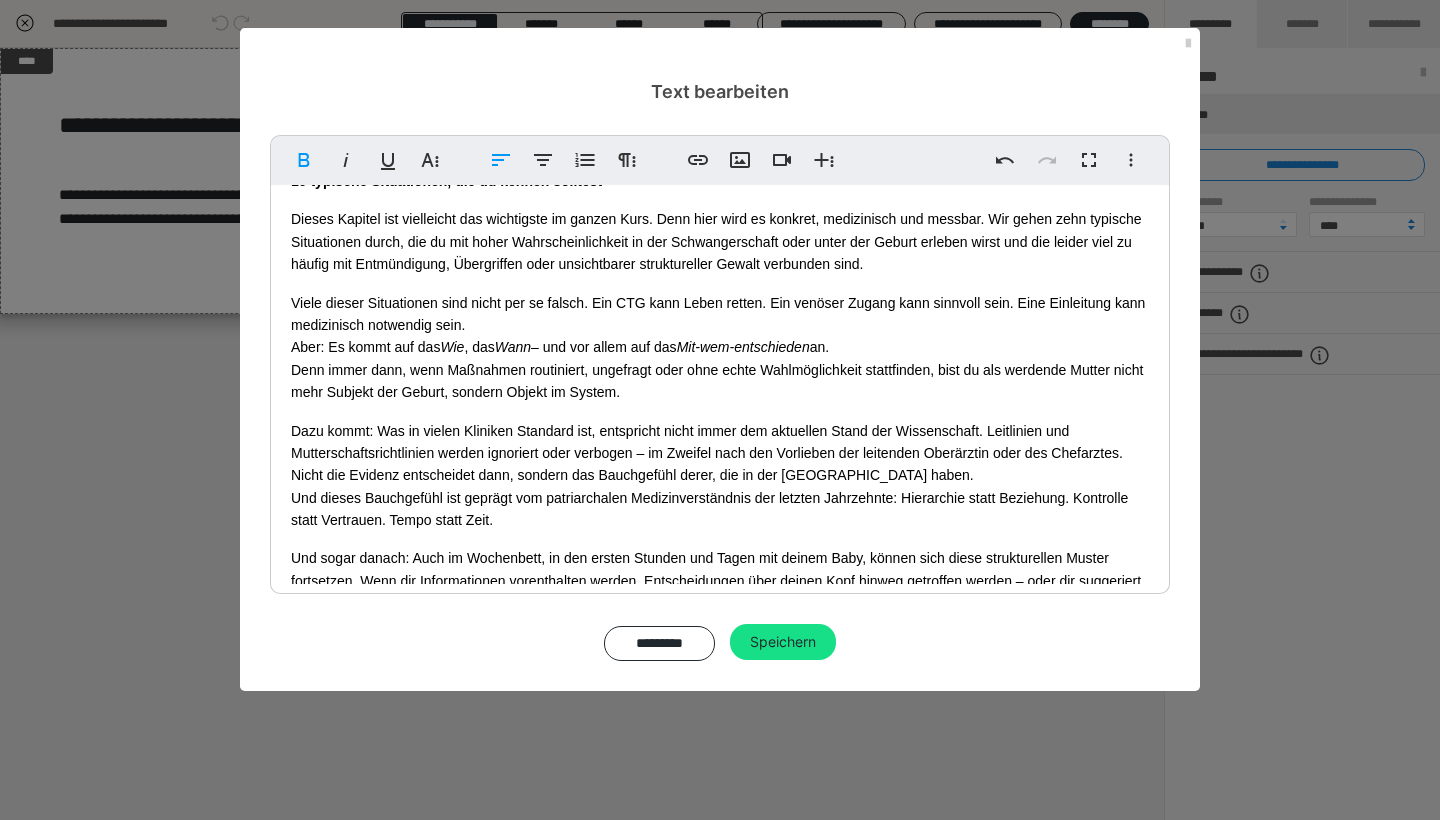 scroll, scrollTop: 38, scrollLeft: 0, axis: vertical 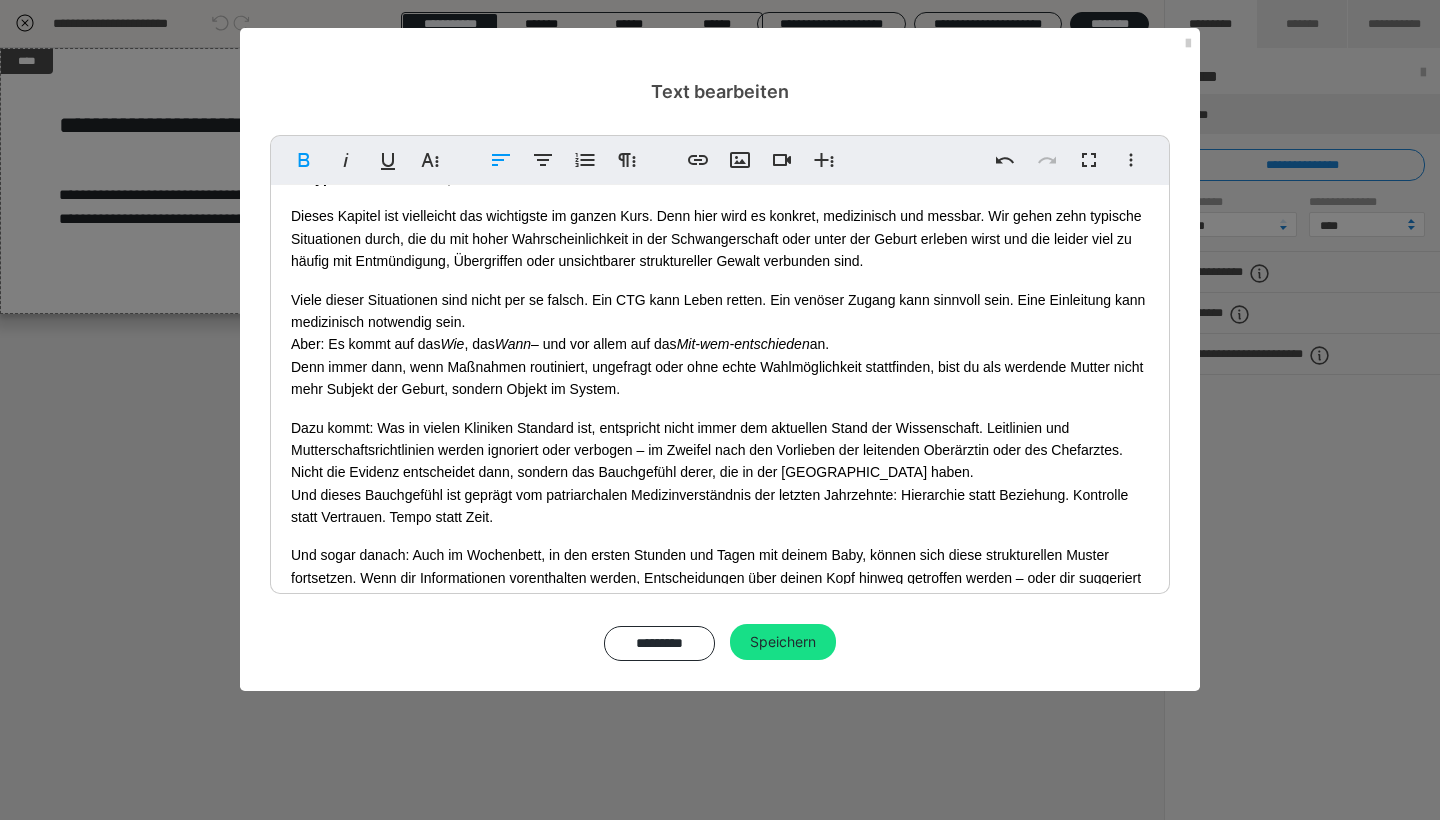 drag, startPoint x: 696, startPoint y: 337, endPoint x: 824, endPoint y: 345, distance: 128.24976 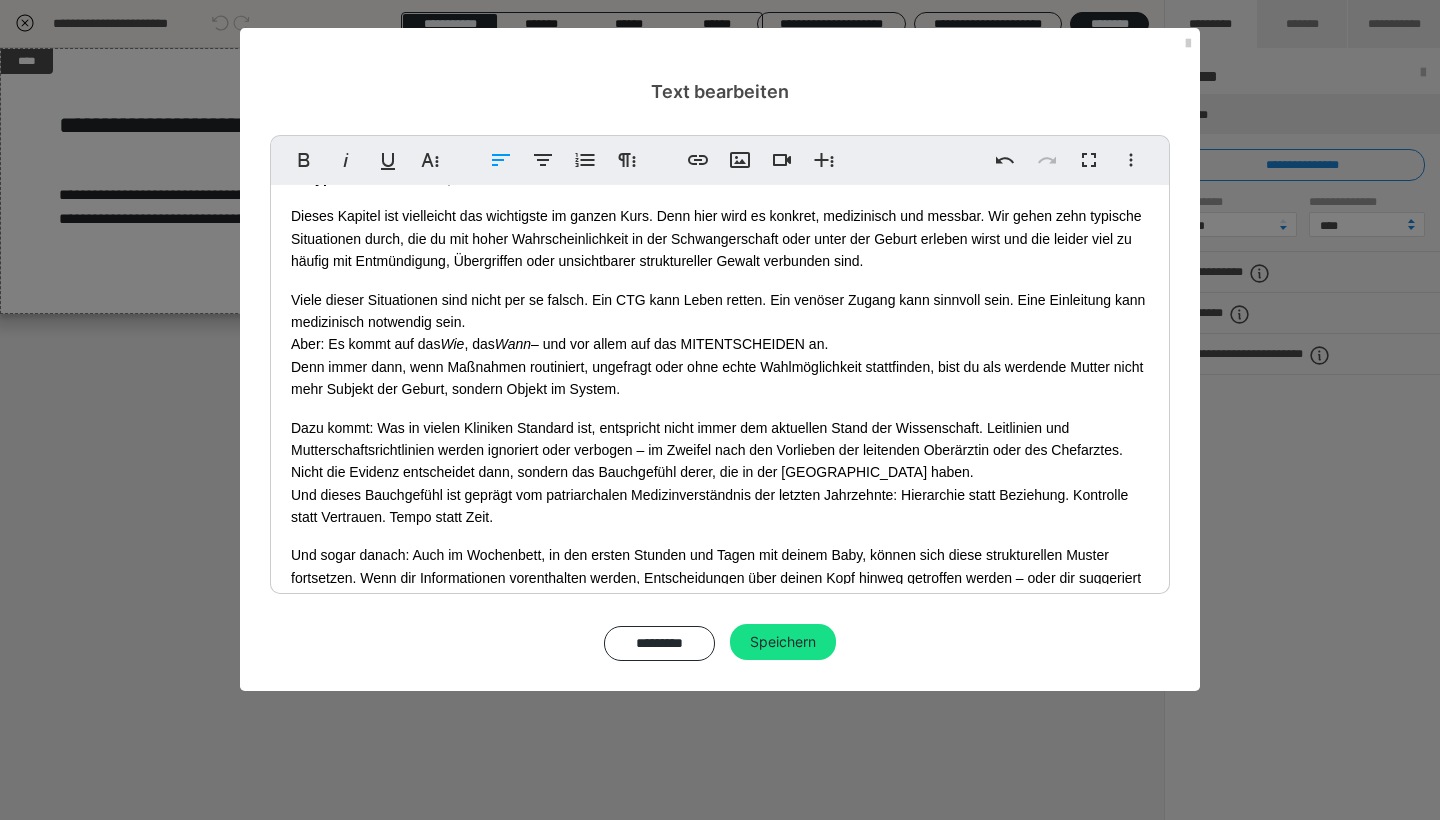 click on "Viele dieser Situationen sind nicht per se falsch. Ein CTG kann Leben retten. Ein venöser Zugang kann sinnvoll sein. Eine Einleitung kann medizinisch notwendig sein. Aber: Es kommt auf das  Wie , das  Wann  – und vor allem auf das MITENTSCHEIDEN an. Denn immer dann, wenn Maßnahmen routiniert, ungefragt oder ohne echte Wahlmöglichkeit stattfinden, bist du als werdende Mutter nicht mehr Subjekt der Geburt, sondern Objekt im System." at bounding box center (720, 345) 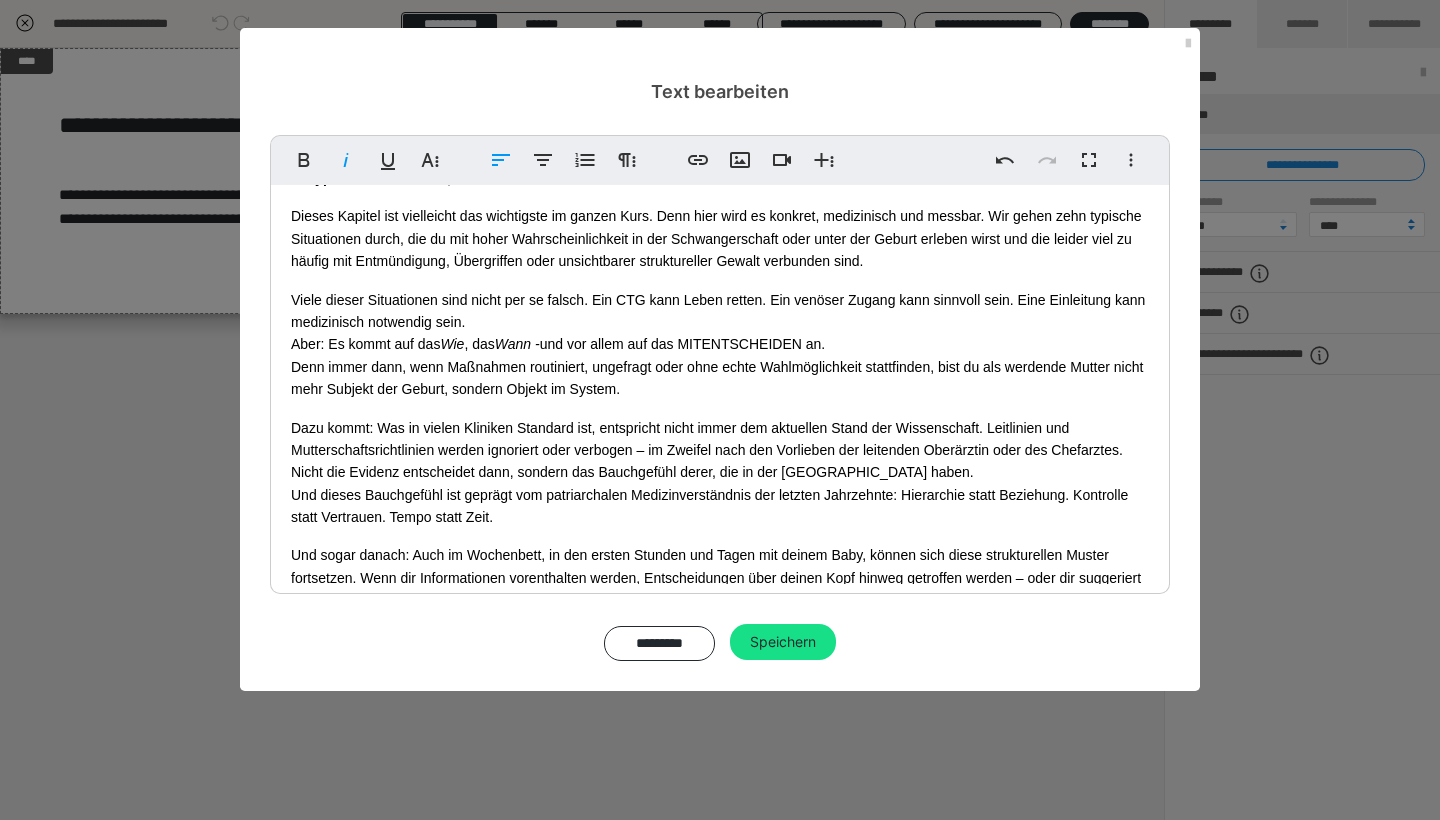 click on "Viele dieser Situationen sind nicht per se falsch. Ein CTG kann Leben retten. Ein venöser Zugang kann sinnvoll sein. Eine Einleitung kann medizinisch notwendig sein. Aber: Es kommt auf das  Wie , das  Wann -  und vor allem auf das MITENTSCHEIDEN an. Denn immer dann, wenn Maßnahmen routiniert, ungefragt oder ohne echte Wahlmöglichkeit stattfinden, bist du als werdende Mutter nicht mehr Subjekt der Geburt, sondern Objekt im System." at bounding box center [720, 345] 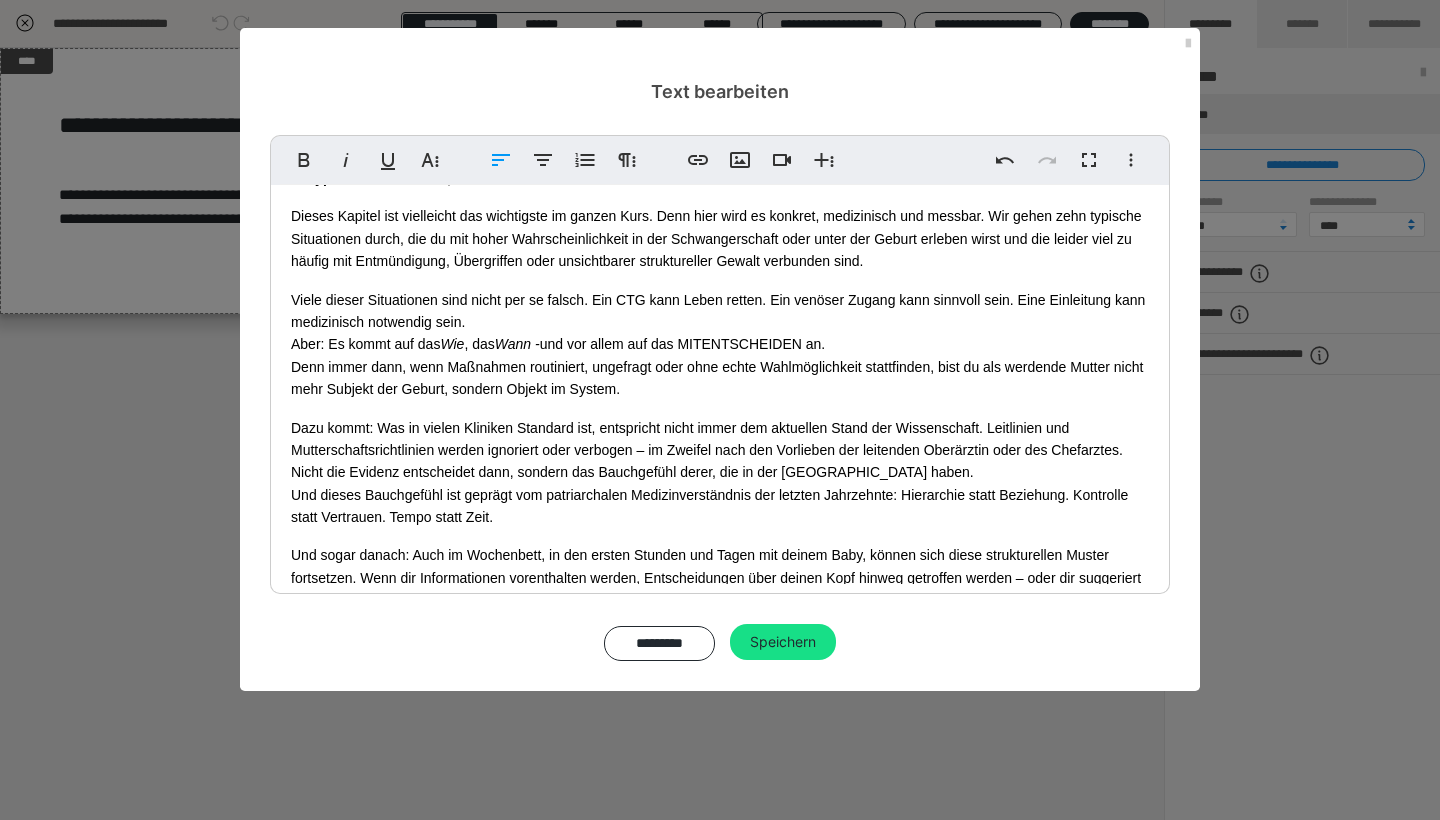 click on "Viele dieser Situationen sind nicht per se falsch. Ein CTG kann Leben retten. Ein venöser Zugang kann sinnvoll sein. Eine Einleitung kann medizinisch notwendig sein. Aber: Es kommt auf das  Wie , das  Wann -  und vor allem auf das MITENTSCHEIDEN an. Denn immer dann, wenn Maßnahmen routiniert, ungefragt oder ohne echte Wahlmöglichkeit stattfinden, bist du als werdende Mutter nicht mehr Subjekt der Geburt, sondern Objekt im System." at bounding box center [720, 345] 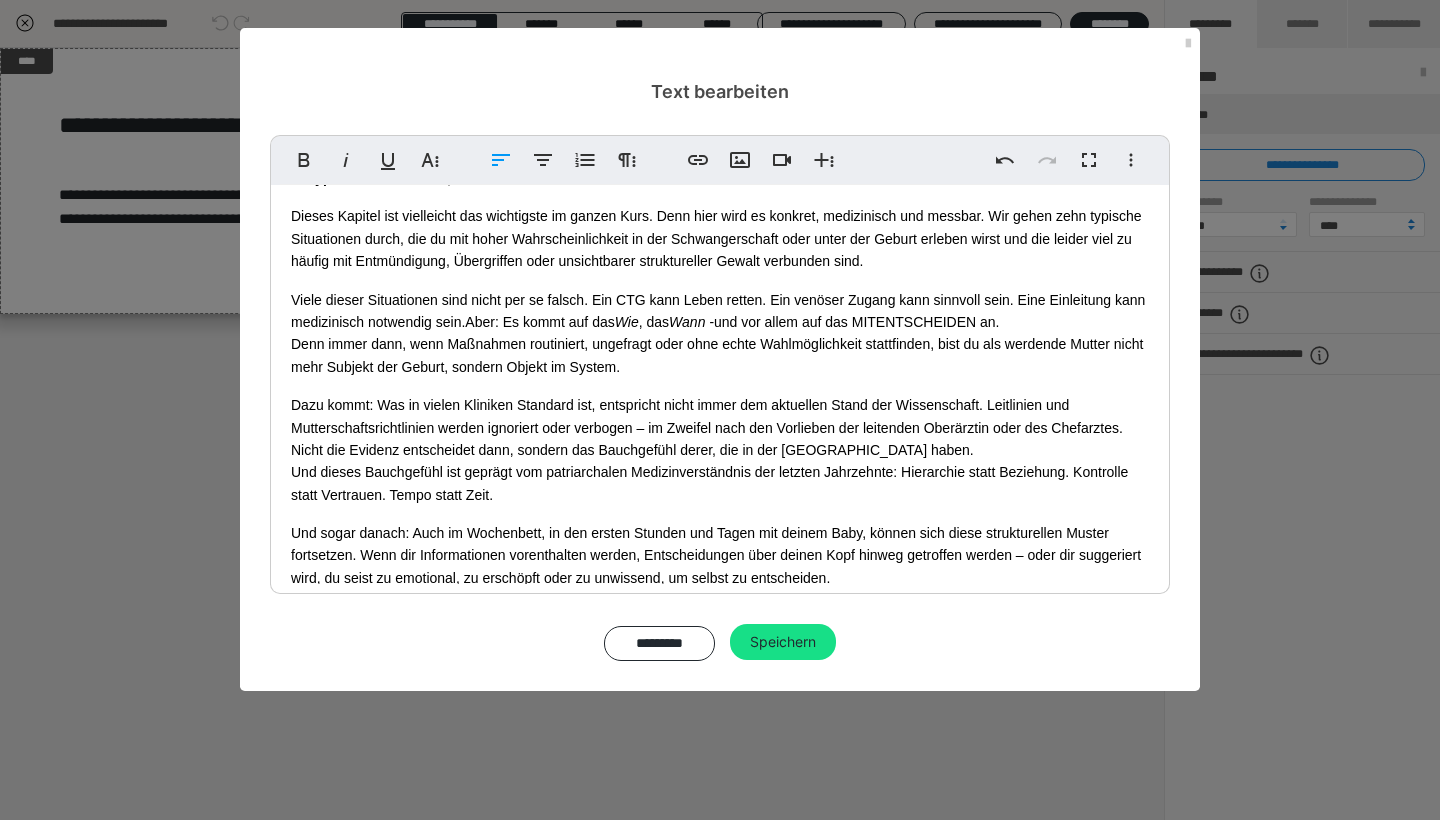 click on "10 typische Situationen, die du kennen solltest Dieses Kapitel ist vielleicht das wichtigste im ganzen Kurs. Denn hier wird es konkret, medizinisch und messbar. Wir gehen zehn typische Situationen durch, die du mit hoher Wahrscheinlichkeit in der Schwangerschaft oder unter der Geburt erleben wirst und die leider viel zu häufig mit Entmündigung, Übergriffen oder unsichtbarer struktureller Gewalt verbunden sind. Viele dieser Situationen sind nicht per se falsch. Ein CTG kann Leben retten. Ein venöser Zugang kann sinnvoll sein. Eine Einleitung kann medizinisch notwendig sein.  Aber: Es kommt auf das  Wie , das  Wann -  und vor allem auf das MITENTSCHEIDEN an. Denn immer dann, wenn Maßnahmen routiniert, ungefragt oder ohne echte Wahlmöglichkeit stattfinden, bist du als werdende Mutter nicht mehr Subjekt der Geburt, sondern Objekt im System. Nicht die Evidenz entscheidet dann, sondern das Bauchgefühl derer, die in der [GEOGRAPHIC_DATA] haben. Doch genau das darfst du." at bounding box center [720, 427] 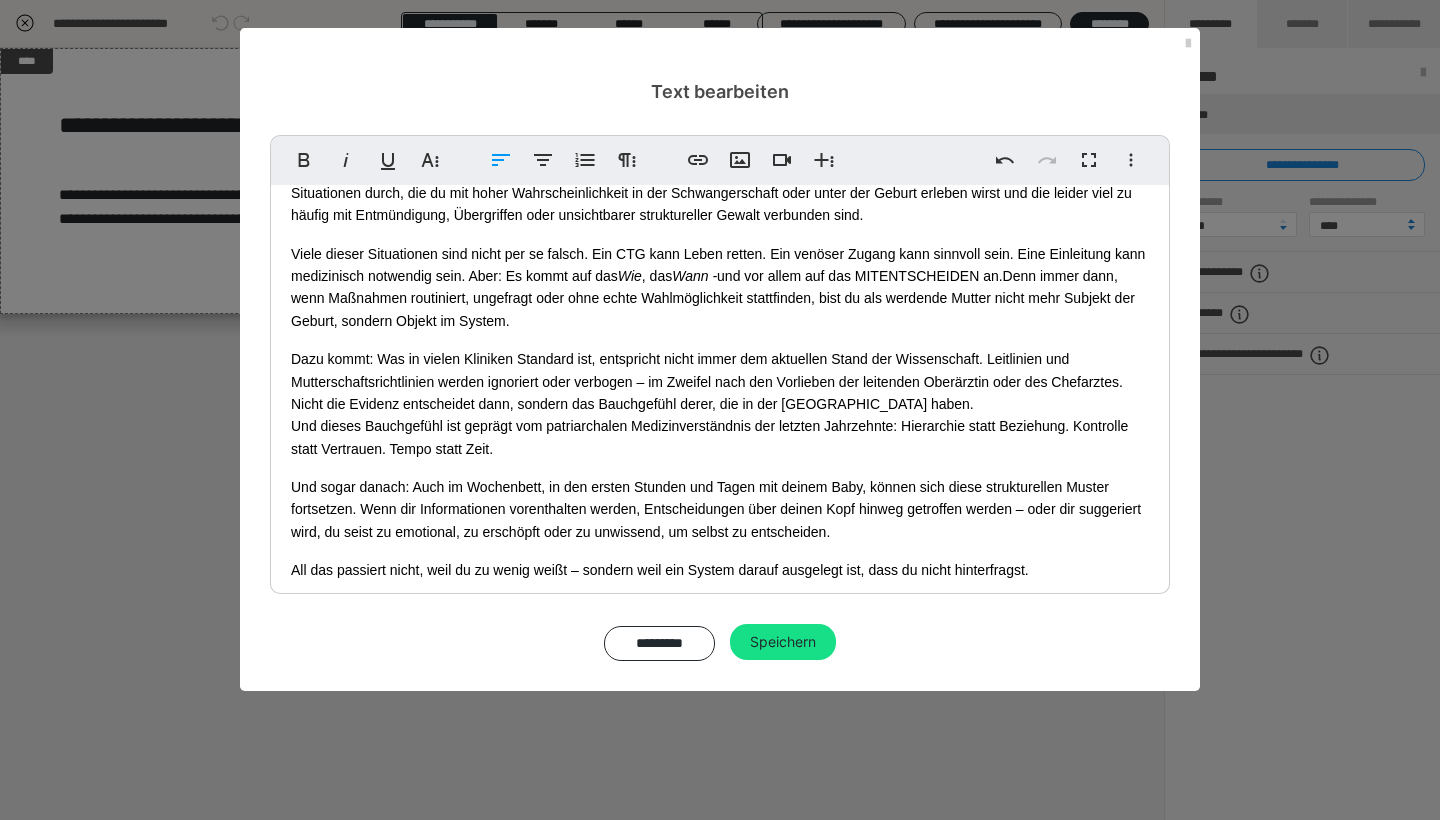 scroll, scrollTop: 85, scrollLeft: 0, axis: vertical 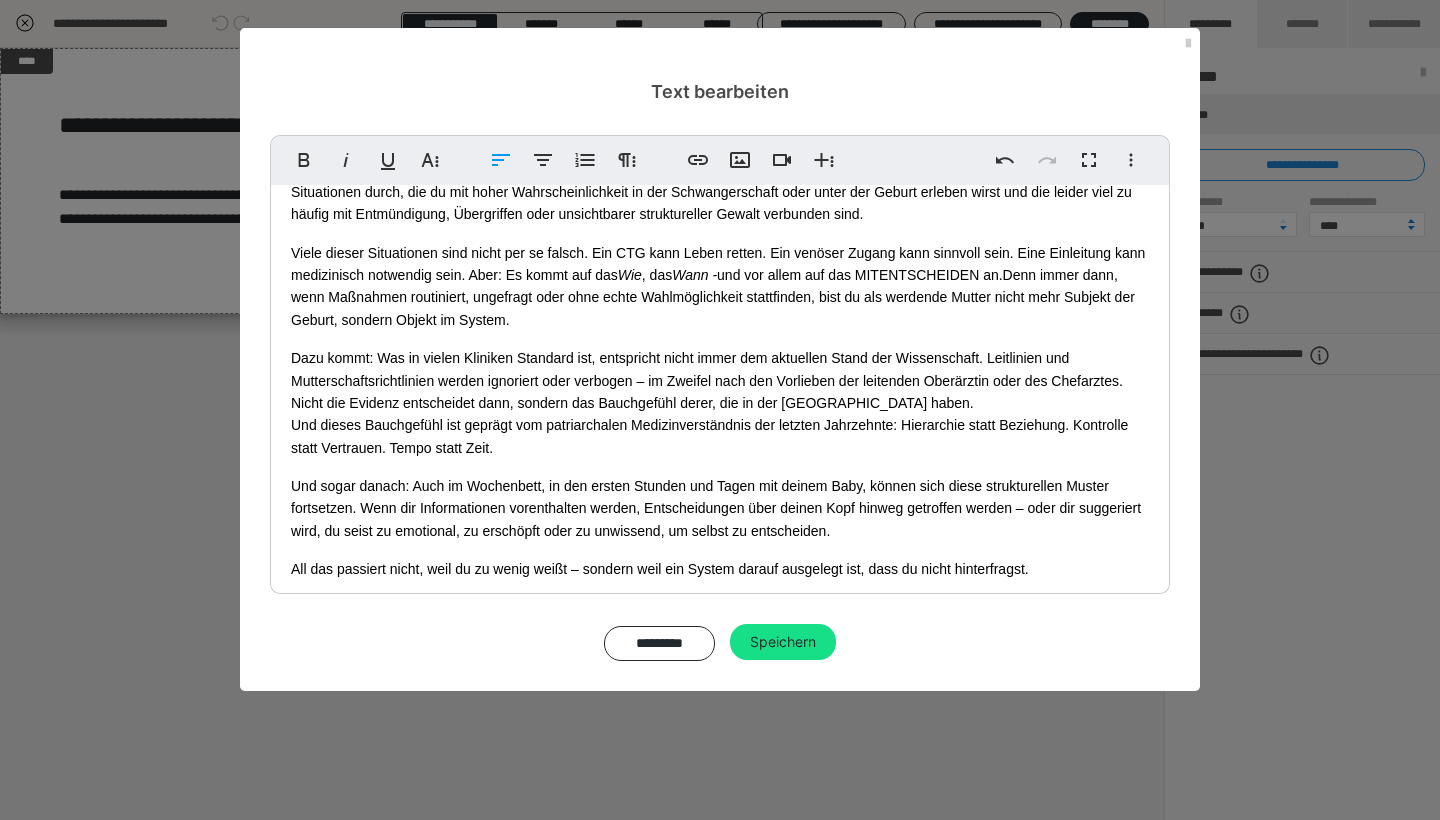 click on "Dazu kommt: Was in vielen Kliniken Standard ist, entspricht nicht immer dem aktuellen Stand der Wissenschaft. Leitlinien und Mutterschaftsrichtlinien werden ignoriert oder verbogen – im Zweifel nach den Vorlieben der leitenden Oberärztin oder des Chefarztes. Nicht die Evidenz entscheidet dann, sondern das Bauchgefühl derer, die in der [GEOGRAPHIC_DATA] haben. Und dieses Bauchgefühl ist geprägt vom patriarchalen Medizinverständnis der letzten Jahrzehnte: Hierarchie statt Beziehung. Kontrolle statt Vertrauen. Tempo statt Zeit." at bounding box center (720, 403) 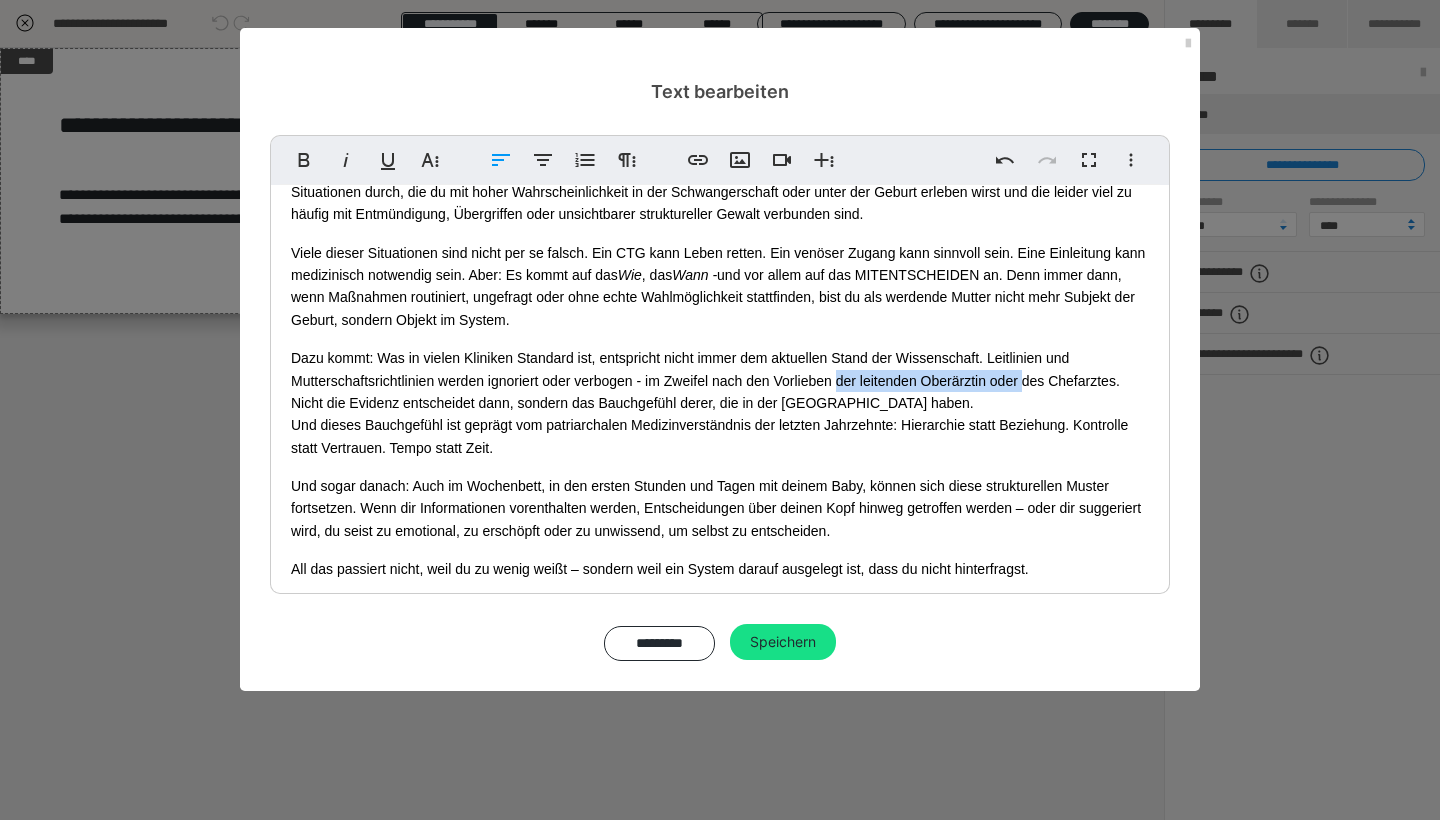 drag, startPoint x: 837, startPoint y: 374, endPoint x: 1020, endPoint y: 384, distance: 183.27303 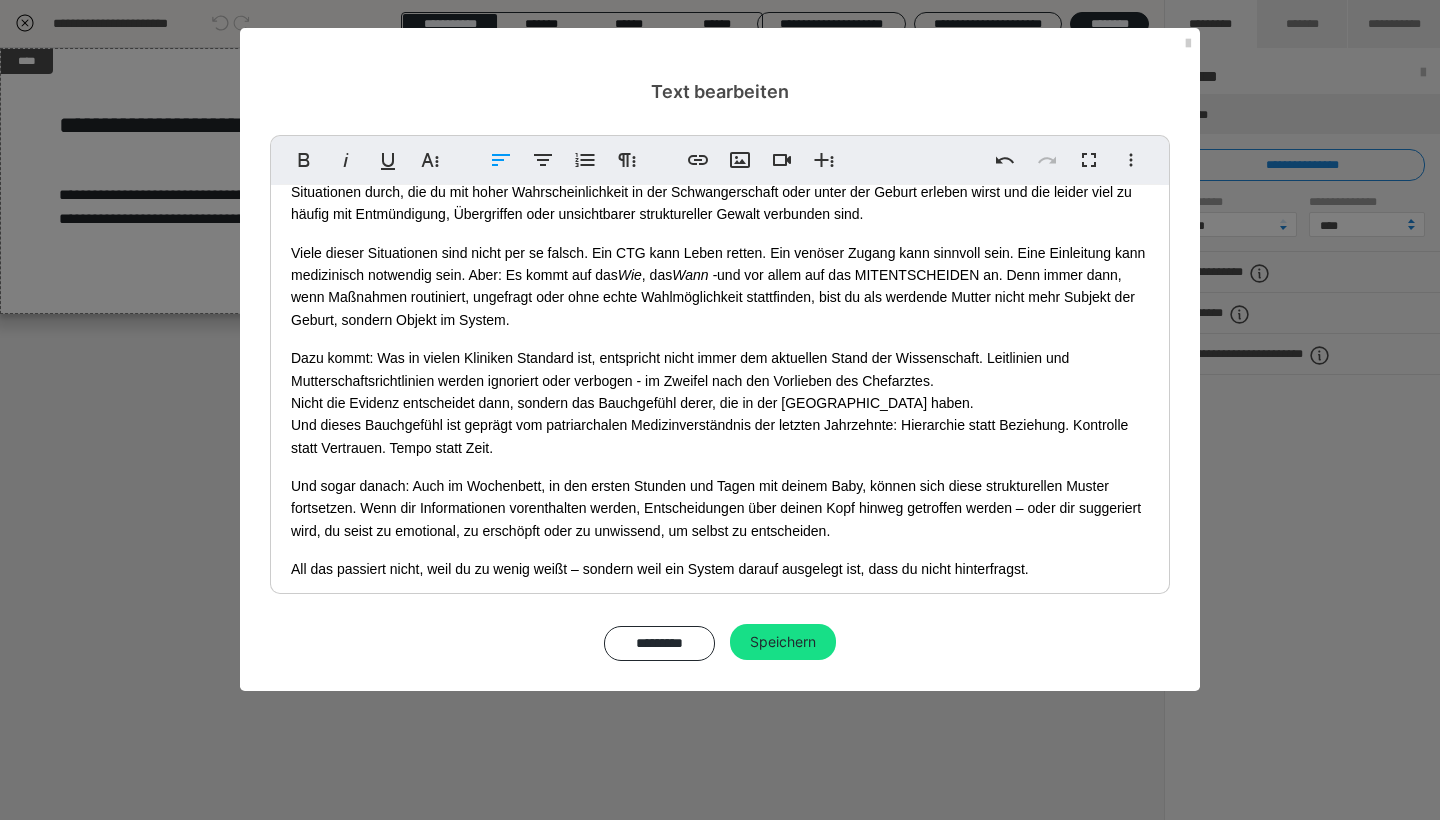 click on "Dazu kommt: Was in vielen Kliniken Standard ist, entspricht nicht immer dem aktuellen Stand der Wissenschaft. Leitlinien und Mutterschaftsrichtlinien werden ignoriert oder verbogen - im Zweifel nach den Vorlieben des Chefarztes. Nicht die Evidenz entscheidet dann, sondern das Bauchgefühl derer, die in der [GEOGRAPHIC_DATA] haben. Und dieses Bauchgefühl ist geprägt vom patriarchalen Medizinverständnis der letzten Jahrzehnte: Hierarchie statt Beziehung. Kontrolle statt Vertrauen. Tempo statt Zeit." at bounding box center [720, 403] 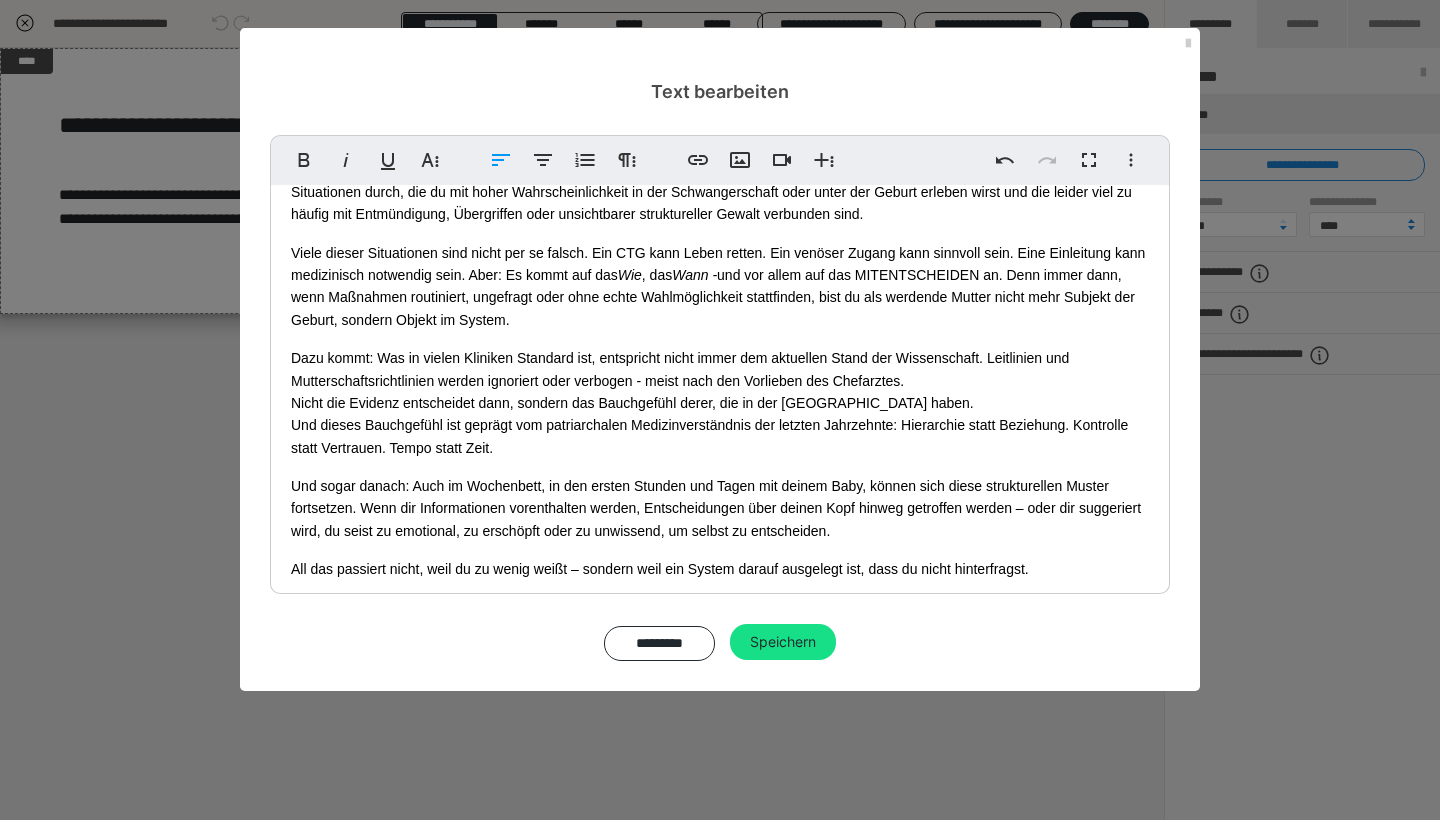 click on "10 typische Situationen, die du kennen solltest Dieses Kapitel ist vielleicht das wichtigste im ganzen Kurs. Denn hier wird es konkret, medizinisch und messbar. Wir gehen zehn typische Situationen durch, die du mit hoher Wahrscheinlichkeit in der Schwangerschaft oder unter der Geburt erleben wirst und die leider viel zu häufig mit Entmündigung, Übergriffen oder unsichtbarer struktureller Gewalt verbunden sind. Viele dieser Situationen sind nicht per se falsch. Ein CTG kann Leben retten. Ein venöser Zugang kann sinnvoll sein. Eine Einleitung kann medizinisch notwendig sein. Aber: Es kommt auf das  Wie , das  Wann -  und vor allem auf das MITENTSCHEIDEN an. Denn immer dann, wenn Maßnahmen routiniert, ungefragt oder ohne echte Wahlmöglichkeit stattfinden, bist du als werdende Mutter nicht mehr Subjekt der Geburt, sondern Objekt im System. Nicht die Evidenz entscheidet dann, sondern das Bauchgefühl derer, die in der [GEOGRAPHIC_DATA] haben. Doch genau das darfst du." at bounding box center (720, 380) 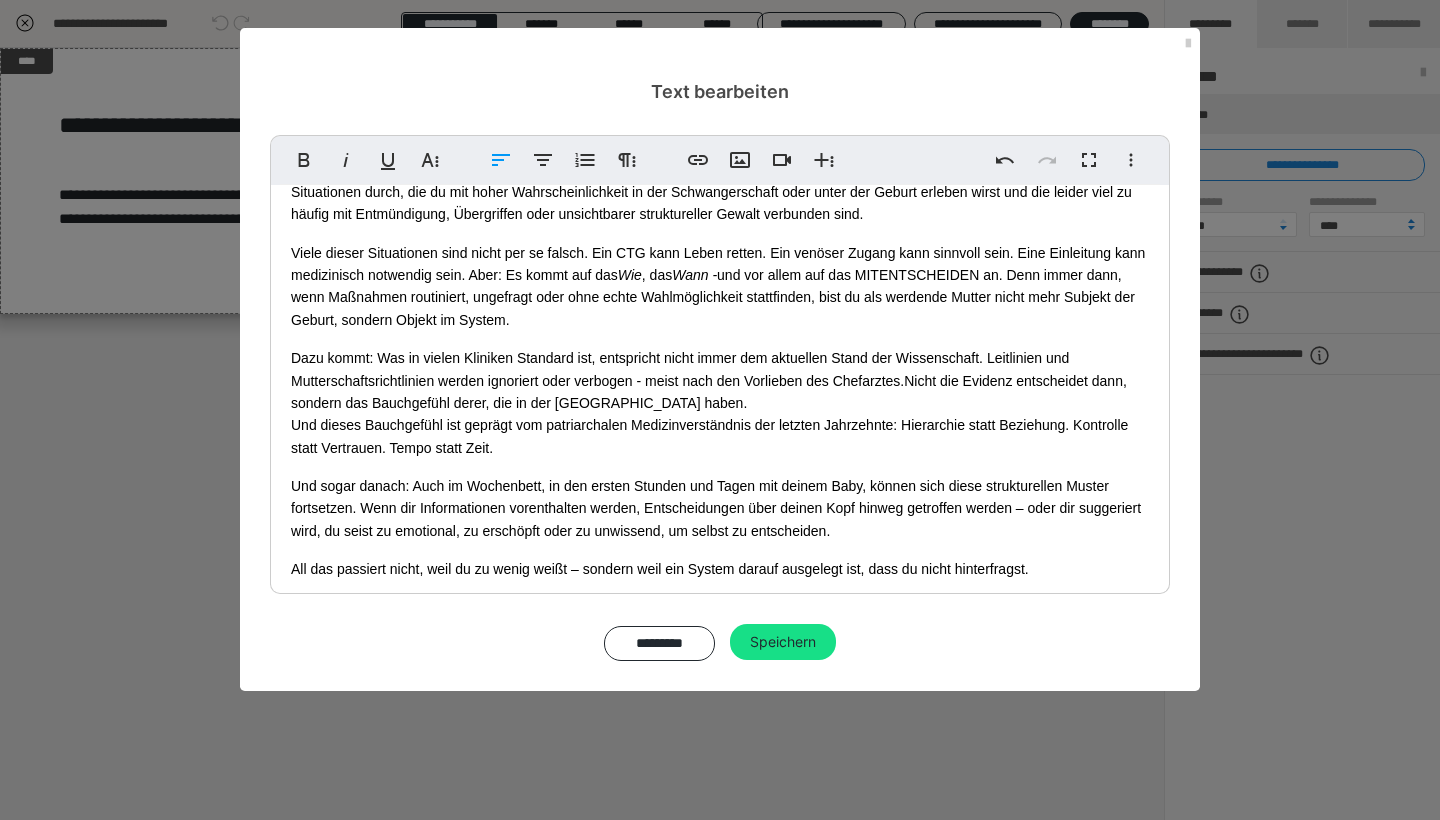 click on "Dazu kommt: Was in vielen Kliniken Standard ist, entspricht nicht immer dem aktuellen Stand der Wissenschaft. Leitlinien und Mutterschaftsrichtlinien werden ignoriert oder verbogen - meist nach den Vorlieben des Chefarztes.  Nicht die Evidenz entscheidet dann, sondern das Bauchgefühl derer, die in der [GEOGRAPHIC_DATA] haben. Und dieses Bauchgefühl ist geprägt vom patriarchalen Medizinverständnis der letzten Jahrzehnte: Hierarchie statt Beziehung. Kontrolle statt Vertrauen. Tempo statt Zeit." at bounding box center (720, 403) 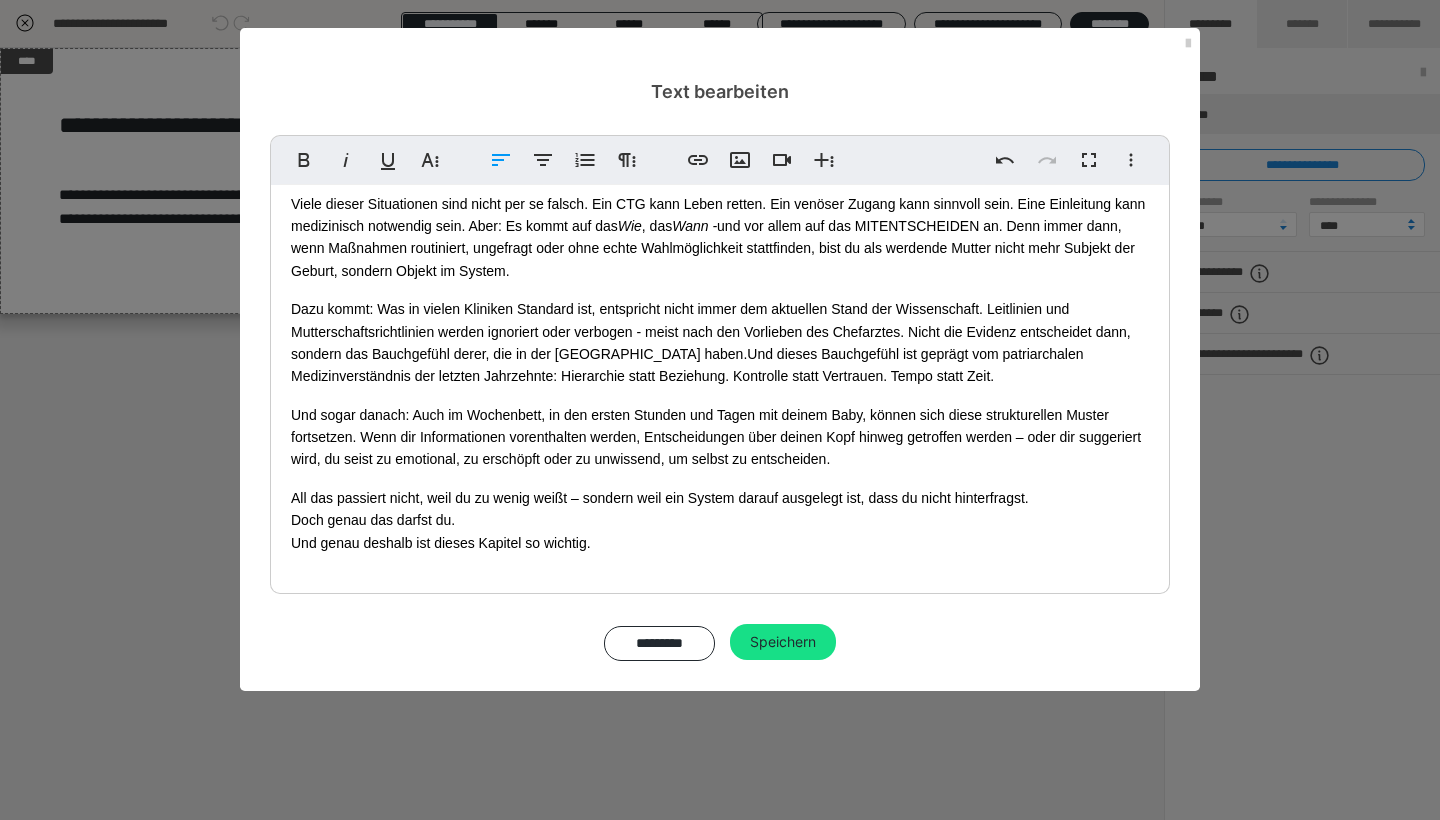 scroll, scrollTop: 133, scrollLeft: 0, axis: vertical 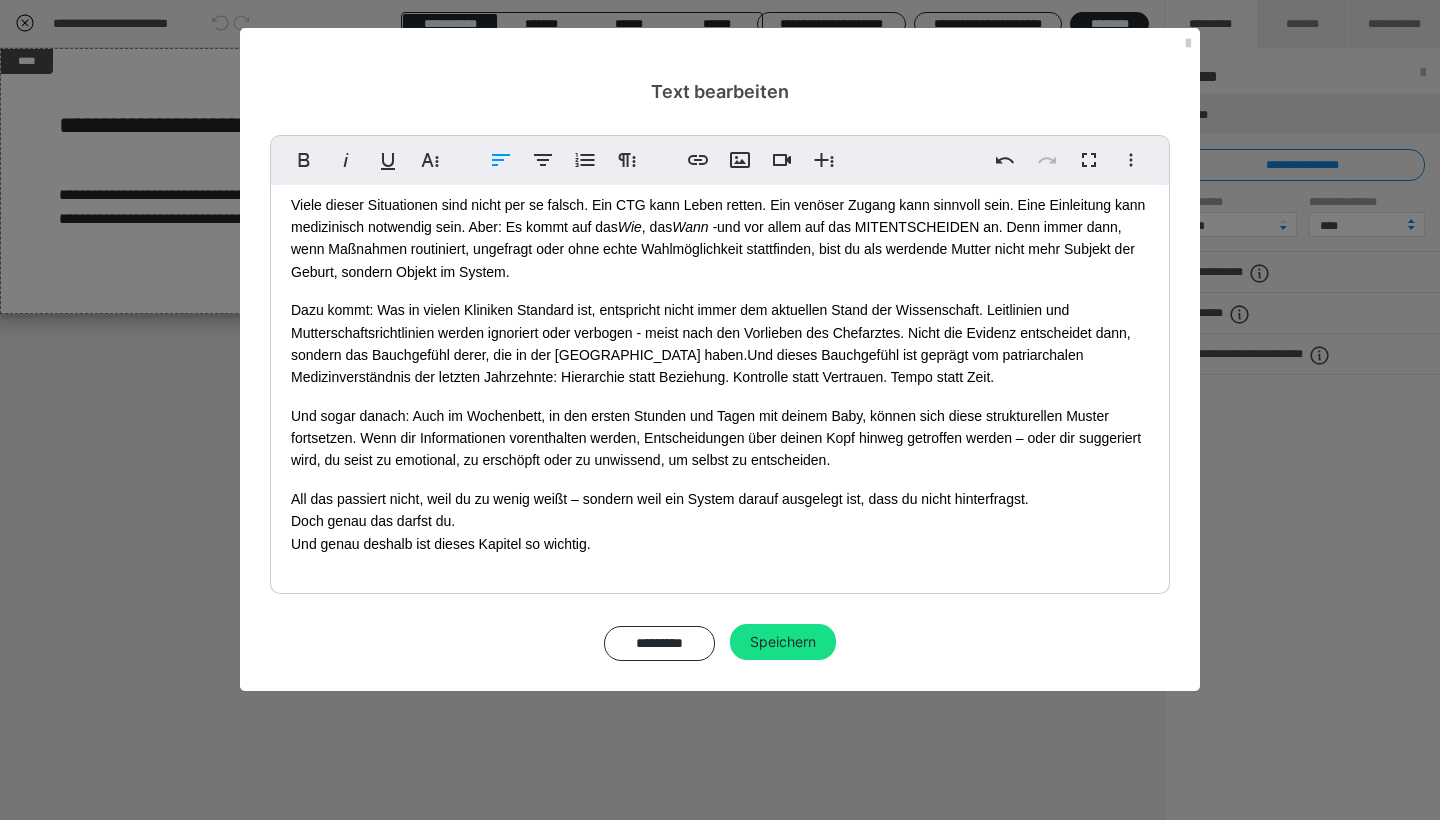 click on "Und sogar danach: Auch im Wochenbett, in den ersten Stunden und Tagen mit deinem Baby, können sich diese strukturellen Muster fortsetzen. Wenn dir Informationen vorenthalten werden, Entscheidungen über deinen Kopf hinweg getroffen werden – oder dir suggeriert wird, du seist zu emotional, zu erschöpft oder zu unwissend, um selbst zu entscheiden." at bounding box center (720, 438) 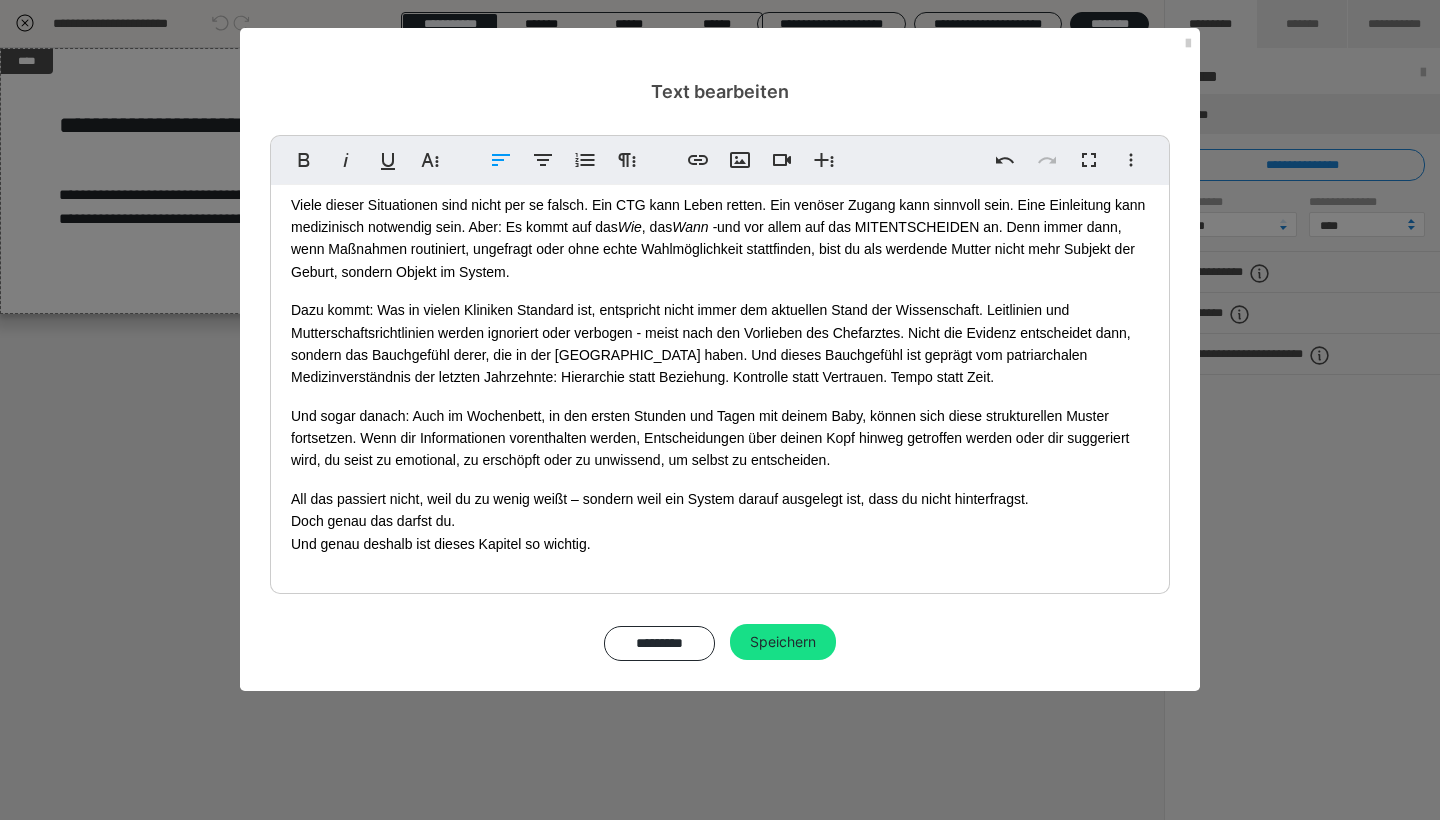 click on "All das passiert nicht, weil du zu wenig weißt – sondern weil ein System darauf ausgelegt ist, dass du nicht hinterfragst. Doch genau das darfst du. Und genau deshalb ist dieses Kapitel so wichtig." at bounding box center (720, 521) 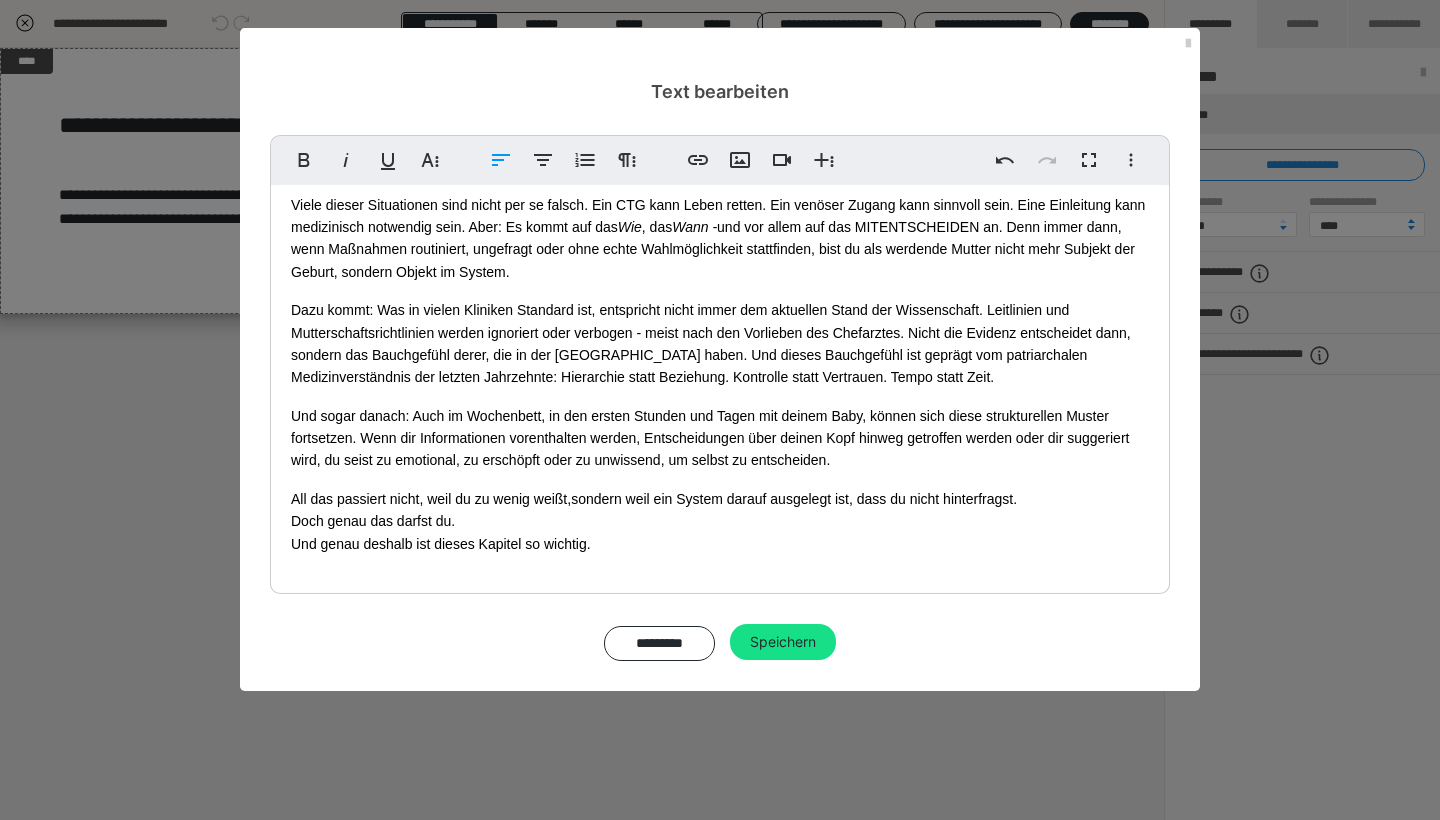 click on "All das passiert nicht, weil du zu wenig weißt,  sondern weil ein System darauf ausgelegt ist, dass du nicht hinterfragst. Doch genau das darfst du. Und genau deshalb ist dieses Kapitel so wichtig." at bounding box center [720, 521] 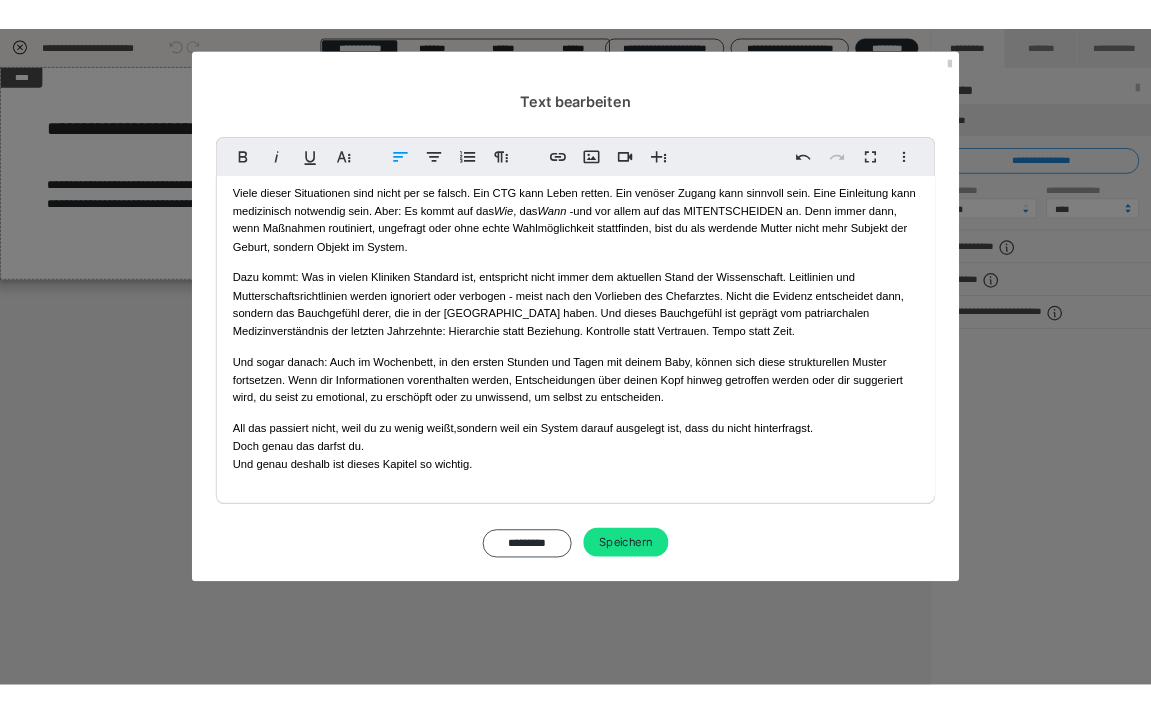 scroll, scrollTop: 111, scrollLeft: 0, axis: vertical 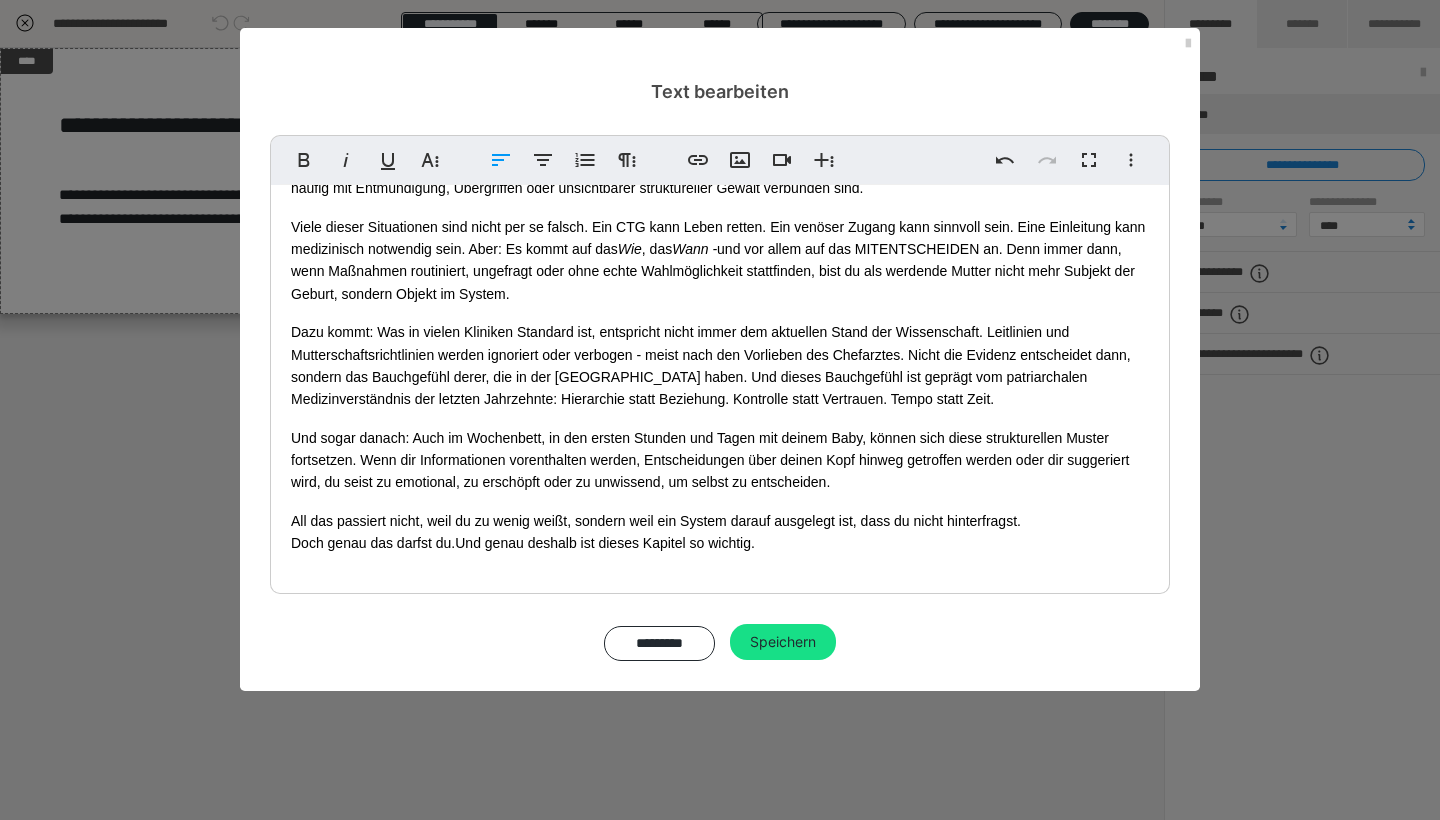 click on "10 typische Situationen, die du kennen solltest Dieses Kapitel ist vielleicht das wichtigste im ganzen Kurs. Denn hier wird es konkret, medizinisch und messbar. Wir gehen zehn typische Situationen durch, die du mit hoher Wahrscheinlichkeit in der Schwangerschaft oder unter der Geburt erleben wirst und die leider viel zu häufig mit Entmündigung, Übergriffen oder unsichtbarer struktureller Gewalt verbunden sind. Viele dieser Situationen sind nicht per se falsch. Ein CTG kann Leben retten. Ein venöser Zugang kann sinnvoll sein. Eine Einleitung kann medizinisch notwendig sein. Aber: Es kommt auf das  Wie , das  Wann -  und vor allem auf das MITENTSCHEIDEN an. Denn immer dann, wenn Maßnahmen routiniert, ungefragt oder ohne echte Wahlmöglichkeit stattfinden, bist du als werdende Mutter nicht mehr Subjekt der Geburt, sondern Objekt im System. All das passiert nicht, weil du zu wenig weißt, sondern weil ein System darauf ausgelegt ist, dass du nicht hinterfragst. Doch genau das darfst du." at bounding box center (720, 332) 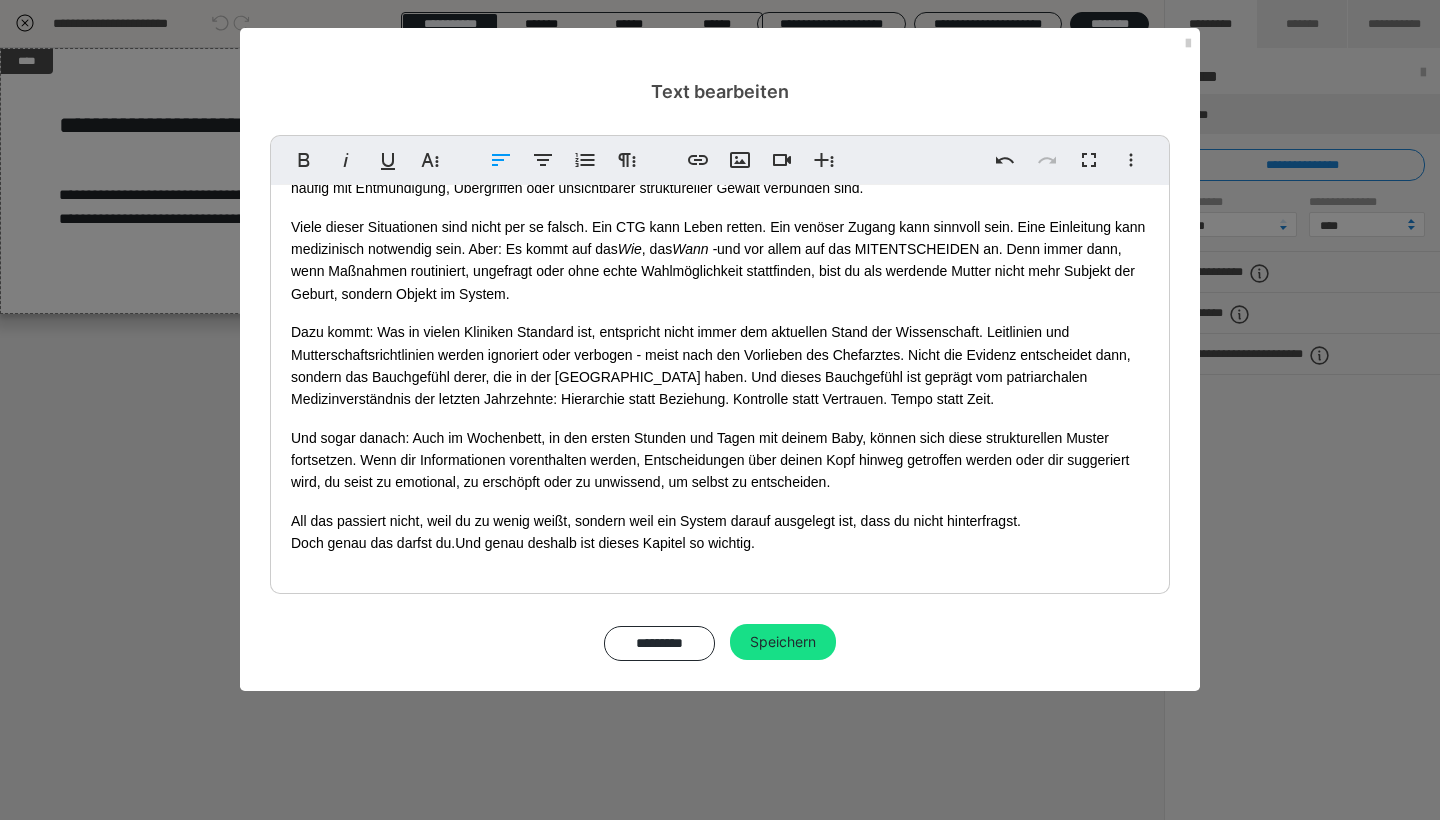 click on "10 typische Situationen, die du kennen solltest Dieses Kapitel ist vielleicht das wichtigste im ganzen Kurs. Denn hier wird es konkret, medizinisch und messbar. Wir gehen zehn typische Situationen durch, die du mit hoher Wahrscheinlichkeit in der Schwangerschaft oder unter der Geburt erleben wirst und die leider viel zu häufig mit Entmündigung, Übergriffen oder unsichtbarer struktureller Gewalt verbunden sind. Viele dieser Situationen sind nicht per se falsch. Ein CTG kann Leben retten. Ein venöser Zugang kann sinnvoll sein. Eine Einleitung kann medizinisch notwendig sein. Aber: Es kommt auf das  Wie , das  Wann -  und vor allem auf das MITENTSCHEIDEN an. Denn immer dann, wenn Maßnahmen routiniert, ungefragt oder ohne echte Wahlmöglichkeit stattfinden, bist du als werdende Mutter nicht mehr Subjekt der Geburt, sondern Objekt im System. All das passiert nicht, weil du zu wenig weißt, sondern weil ein System darauf ausgelegt ist, dass du nicht hinterfragst. Doch genau das darfst du." at bounding box center [720, 332] 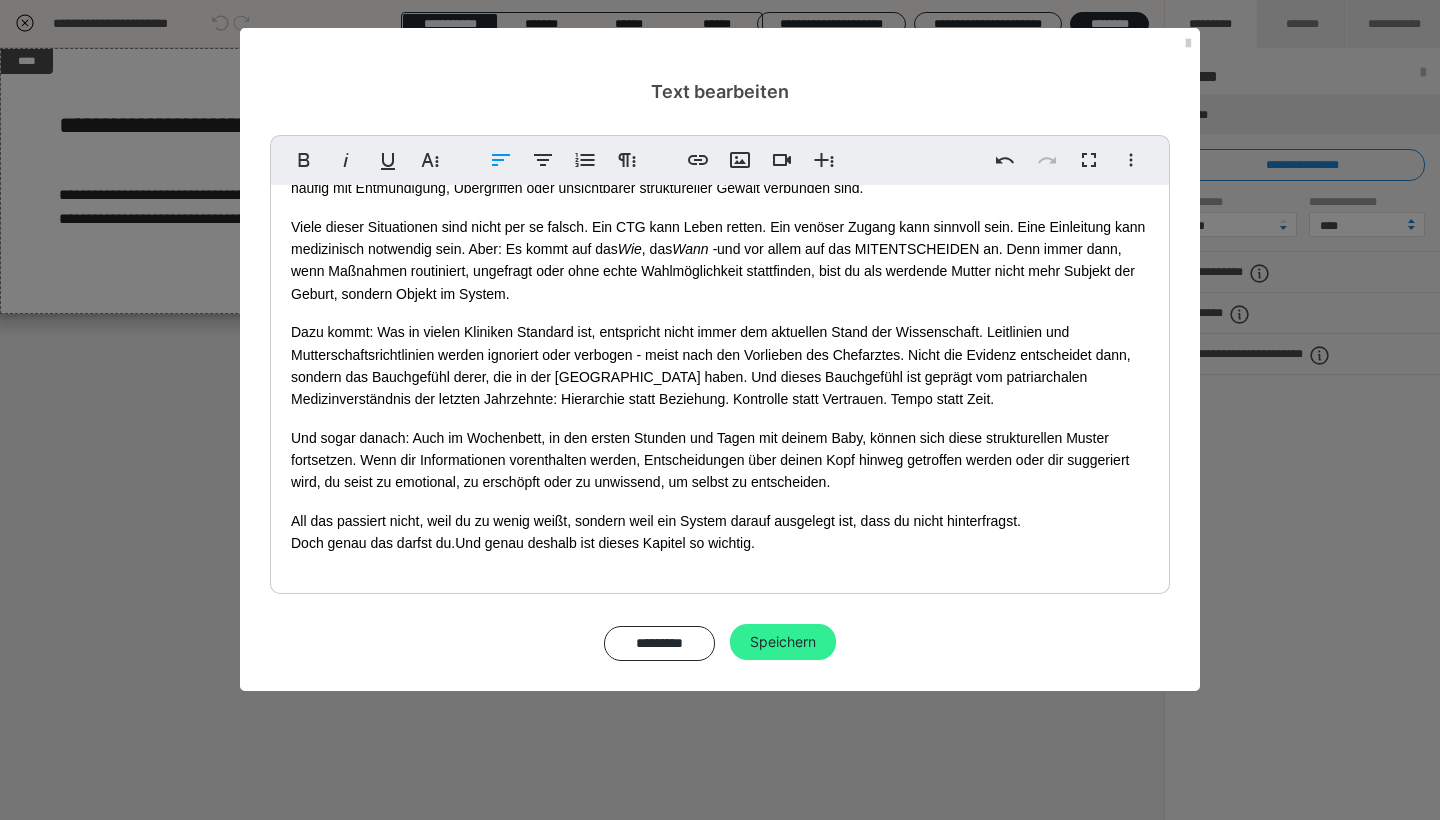 click on "Speichern" at bounding box center (783, 642) 